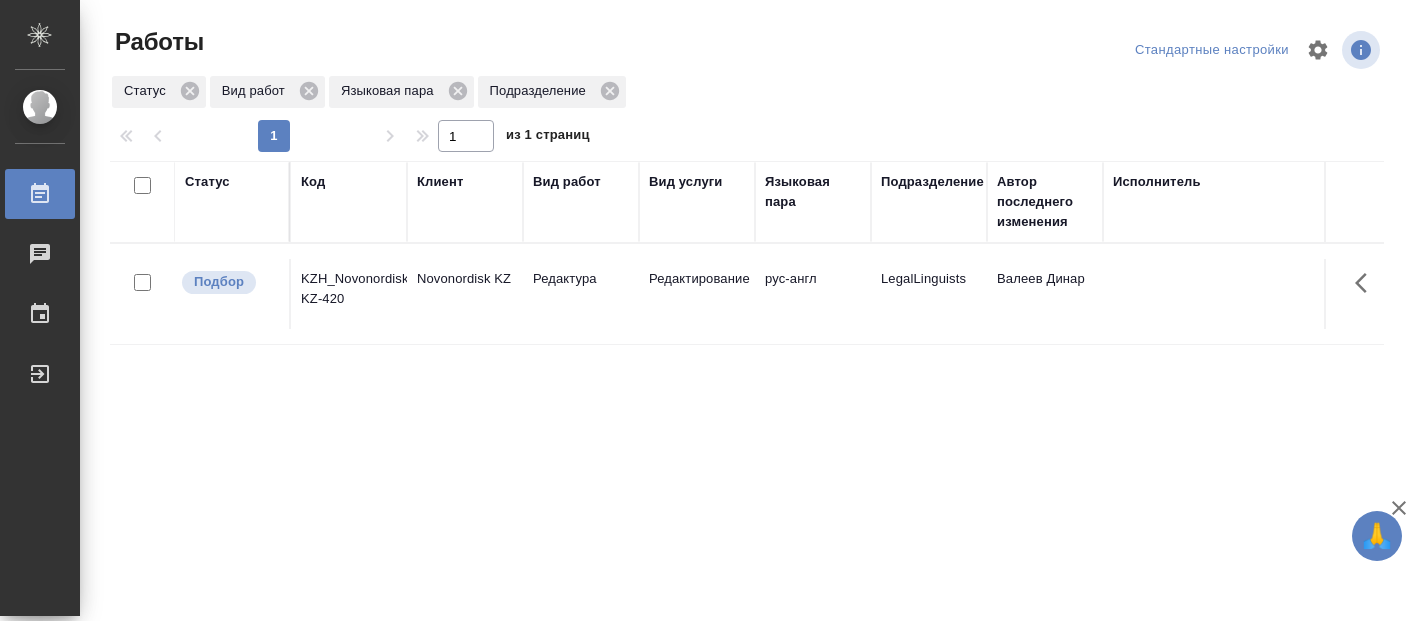 scroll, scrollTop: 0, scrollLeft: 0, axis: both 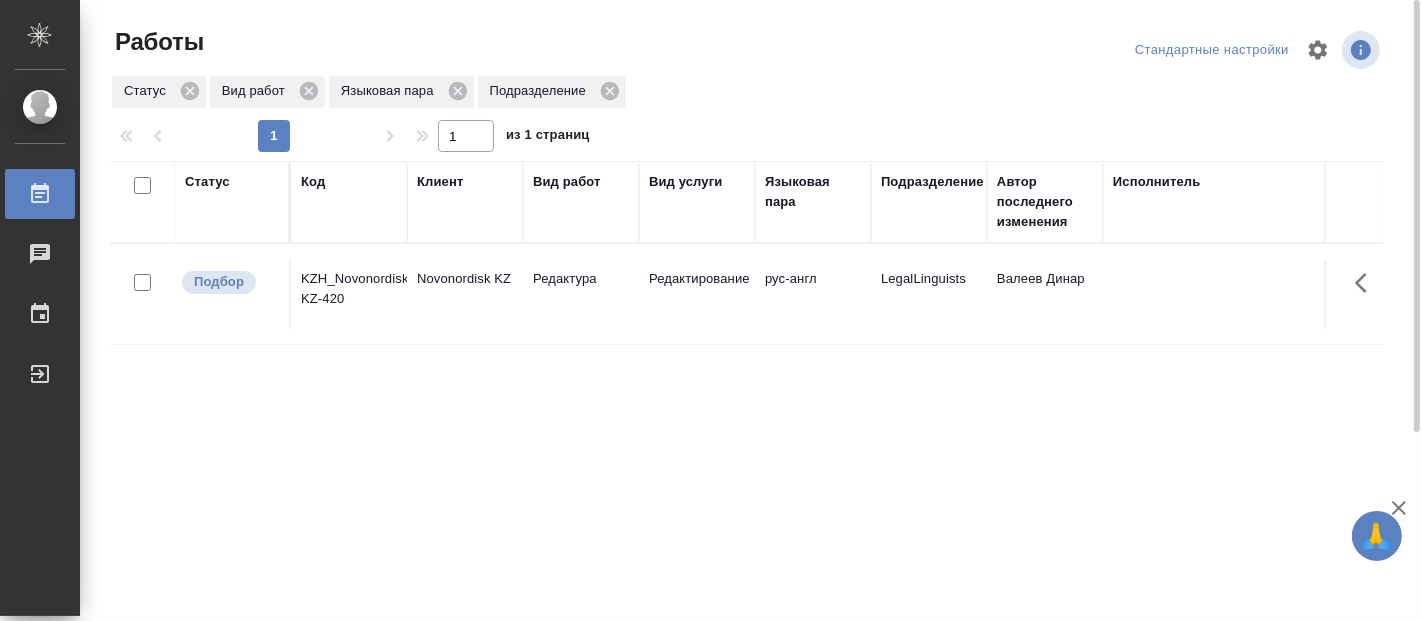click on "Novonordisk KZ" at bounding box center [465, 294] 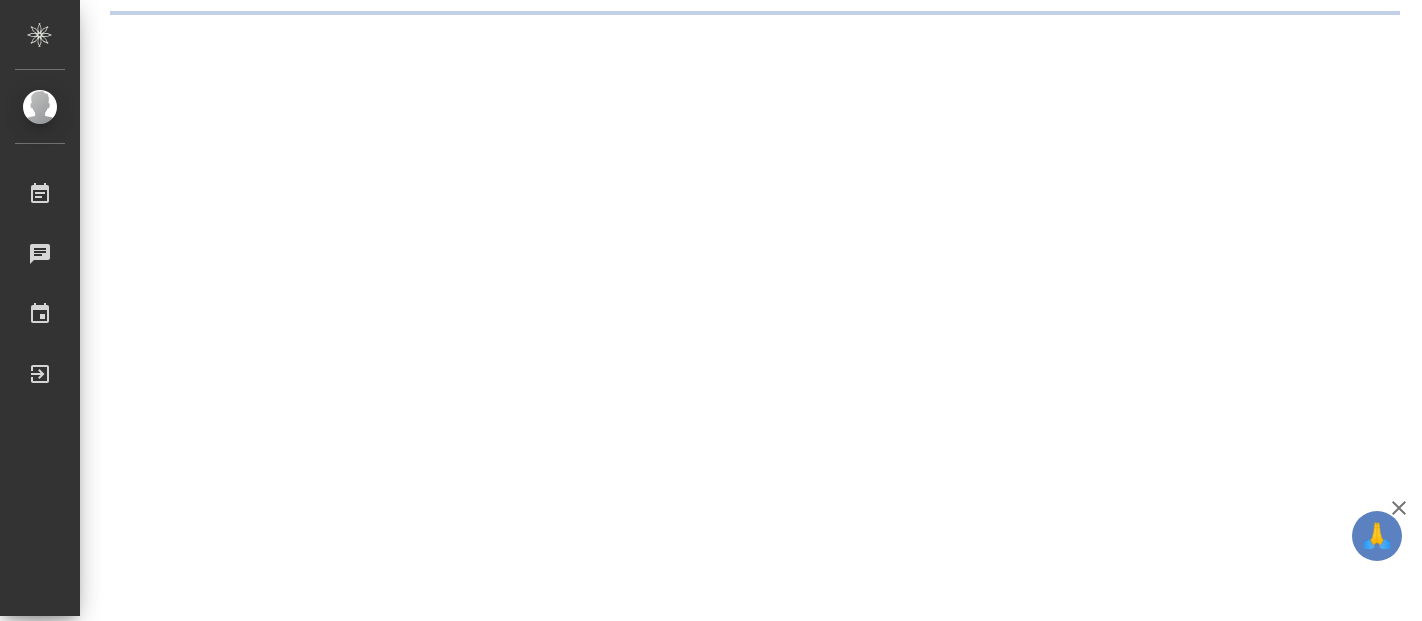scroll, scrollTop: 0, scrollLeft: 0, axis: both 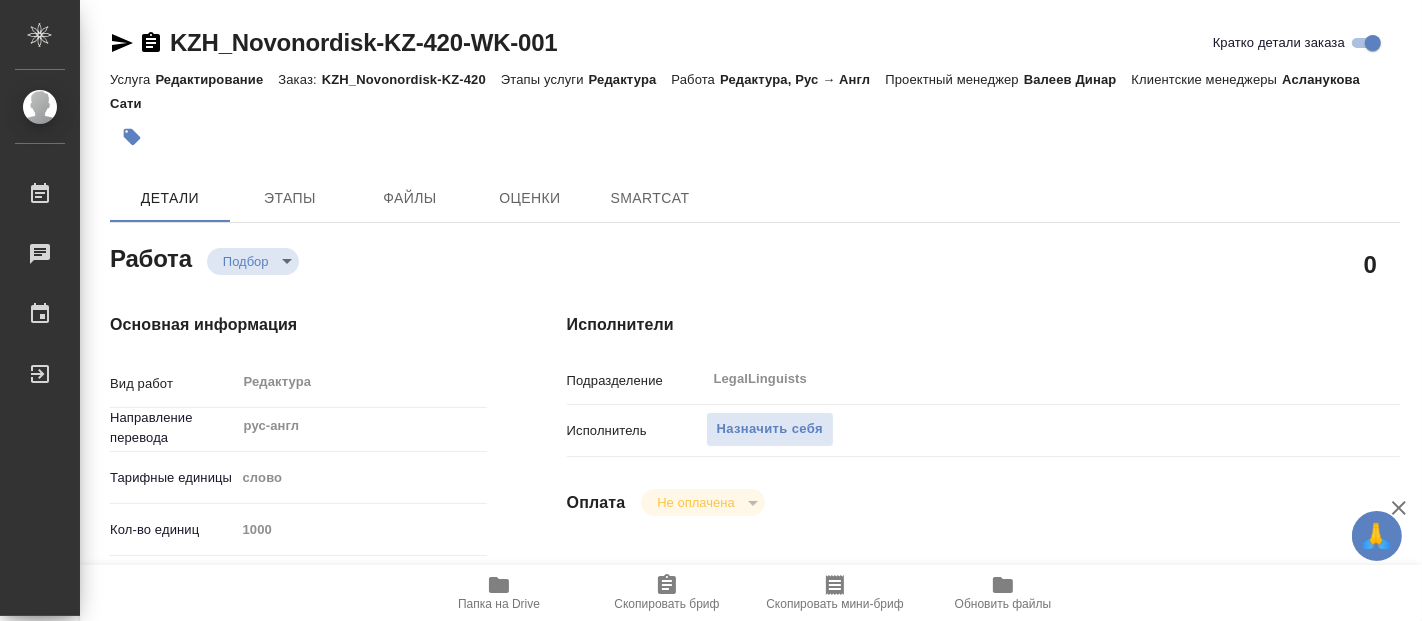 type on "x" 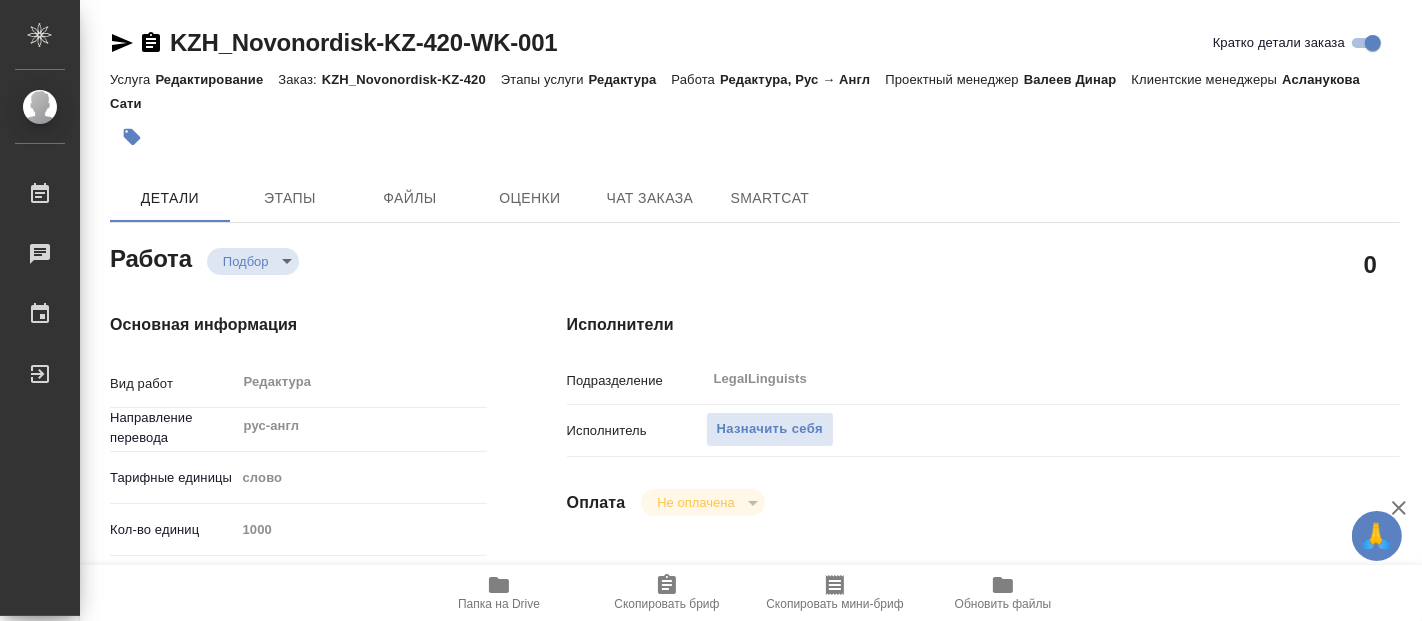 type on "x" 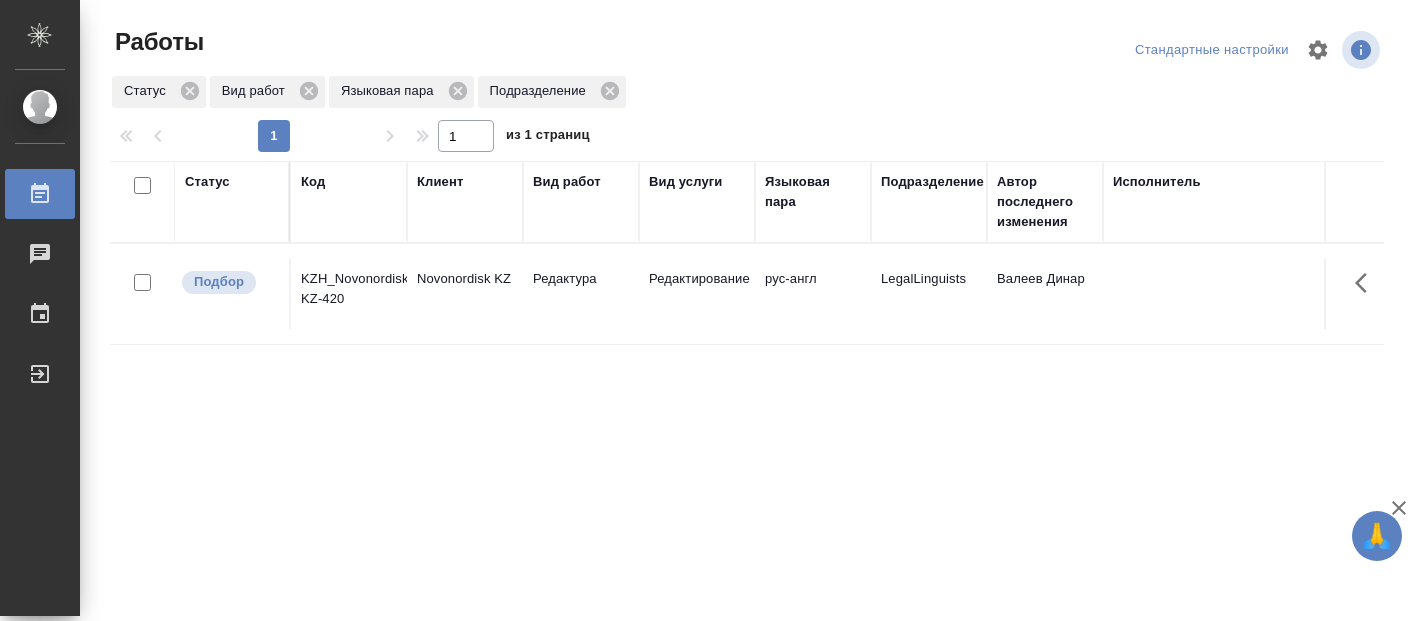 scroll, scrollTop: 0, scrollLeft: 0, axis: both 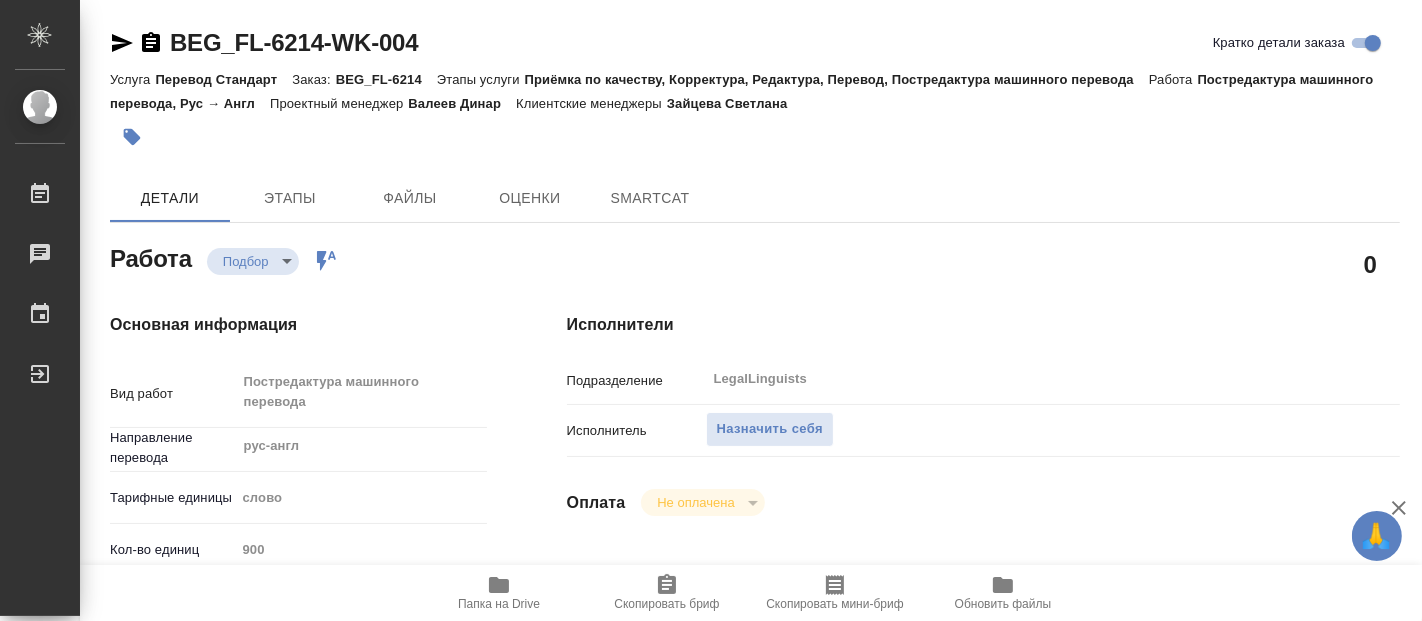 type on "x" 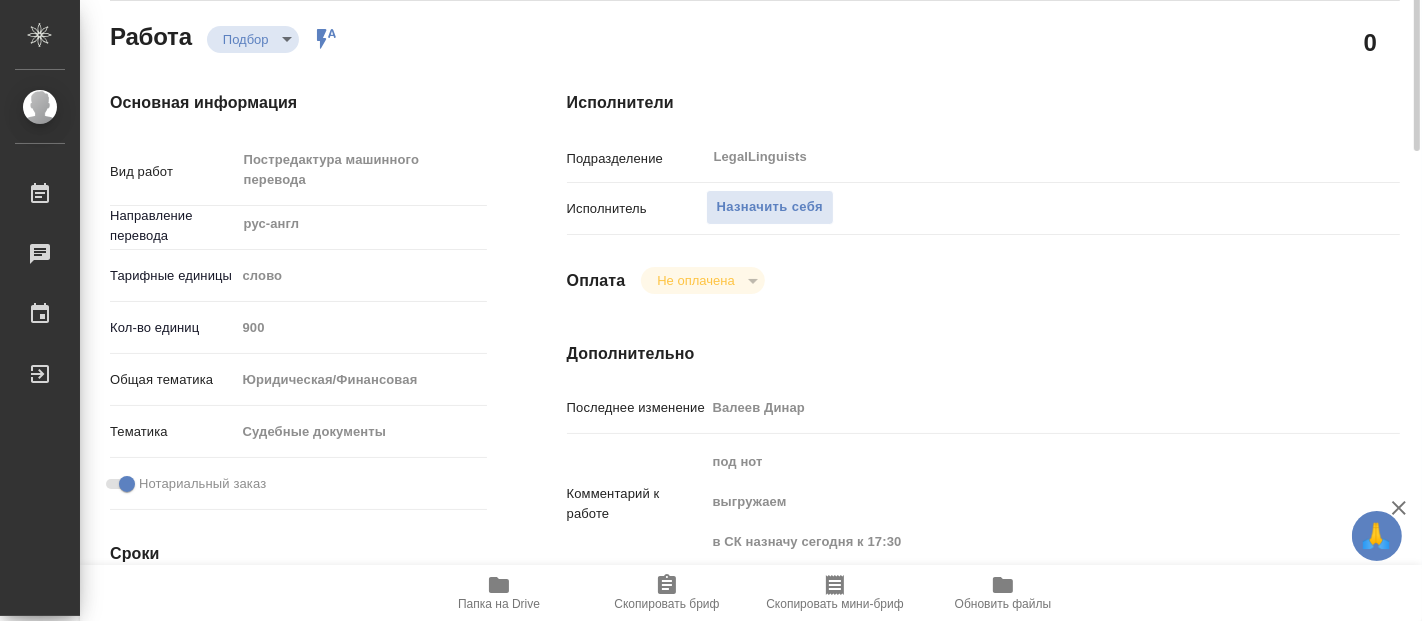 type on "x" 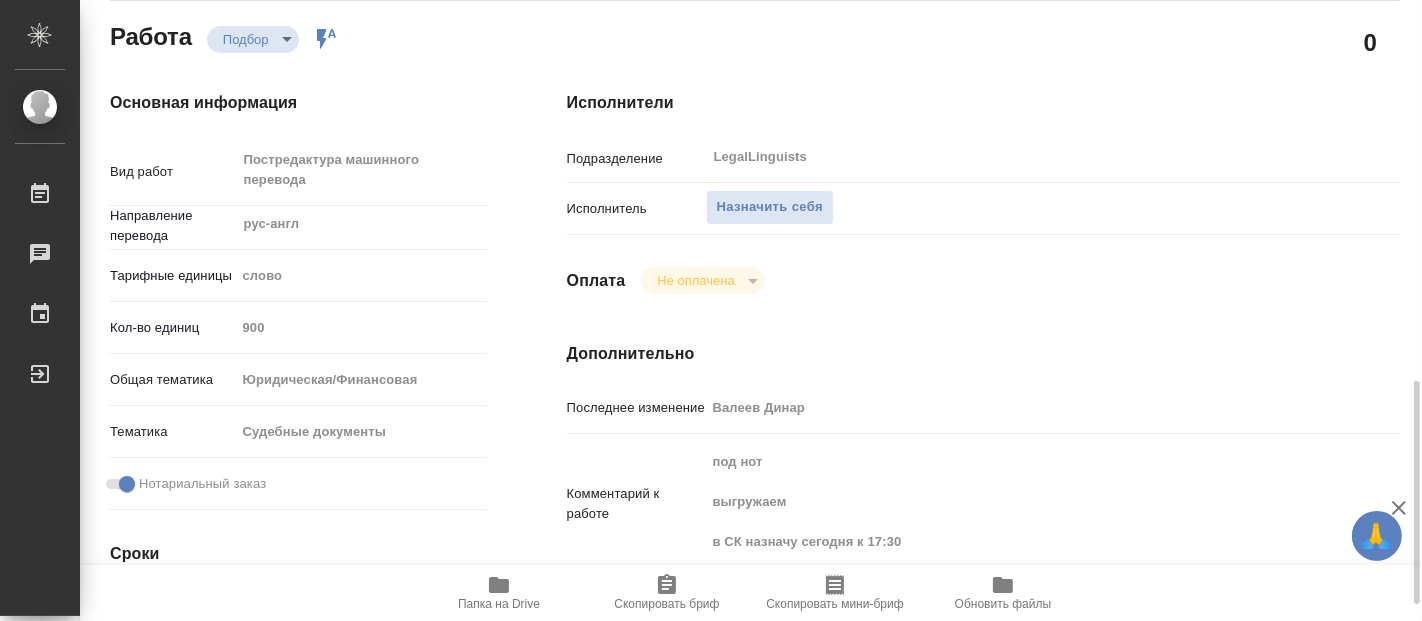 scroll, scrollTop: 444, scrollLeft: 0, axis: vertical 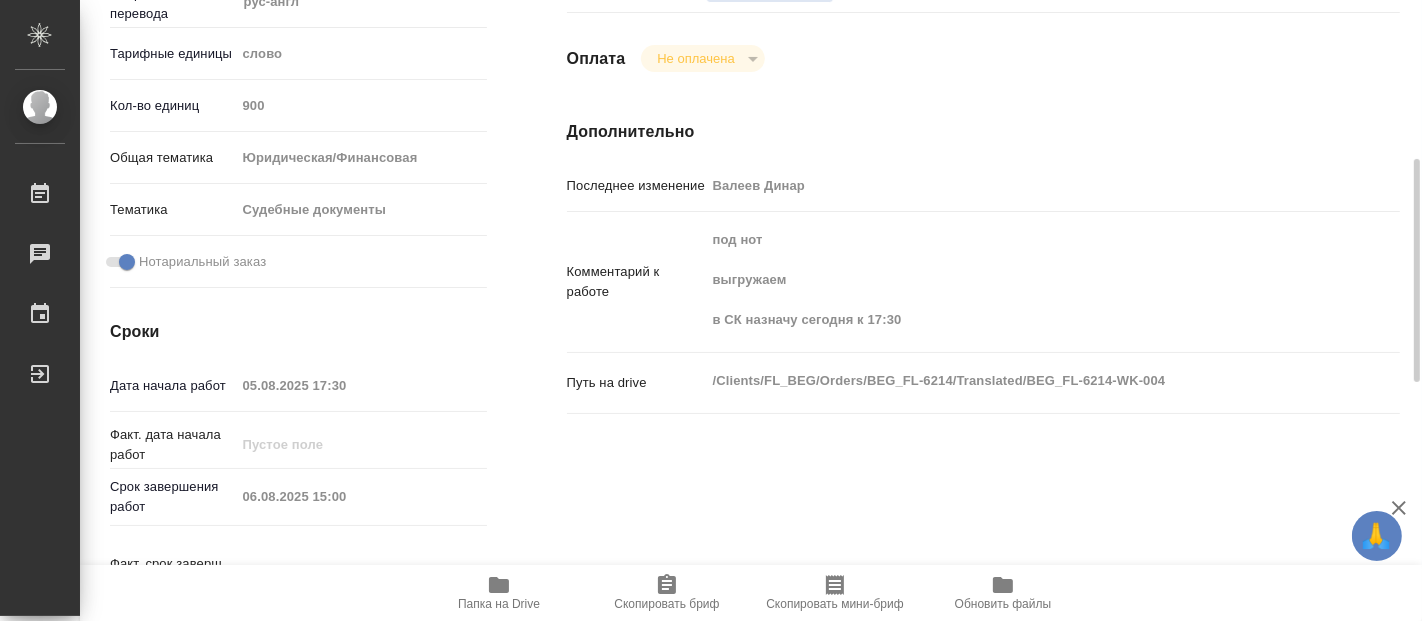 type on "x" 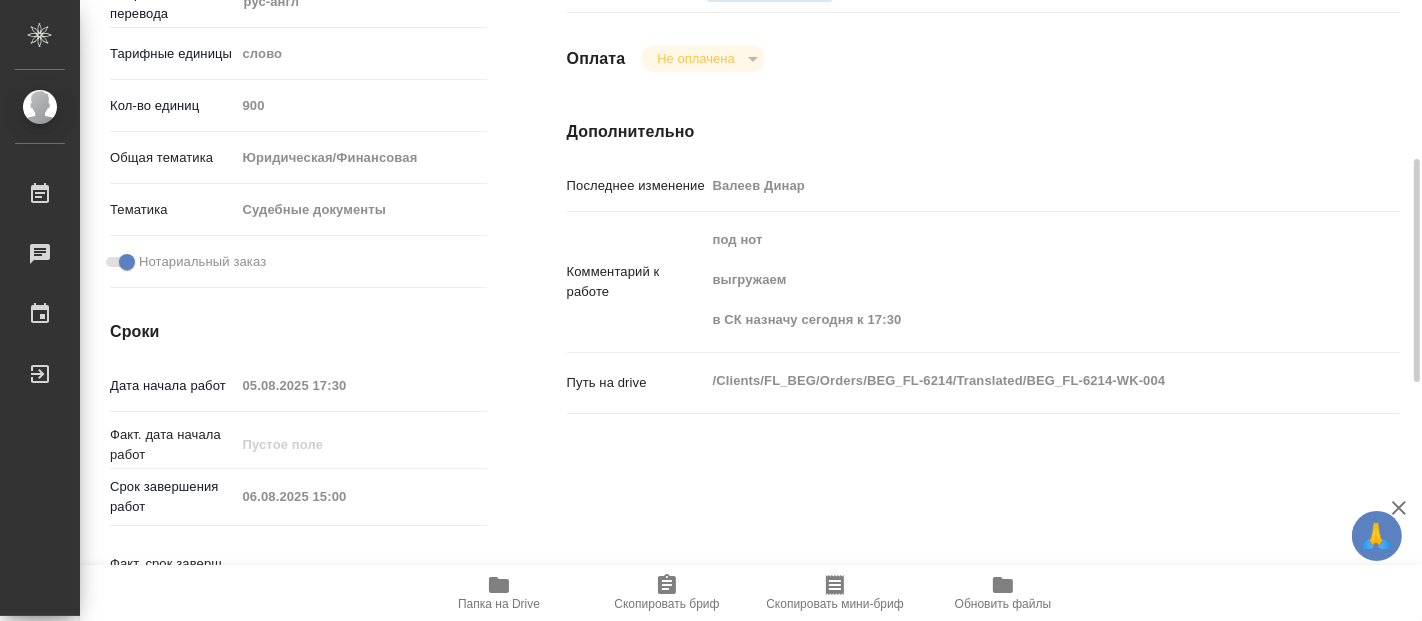 type on "x" 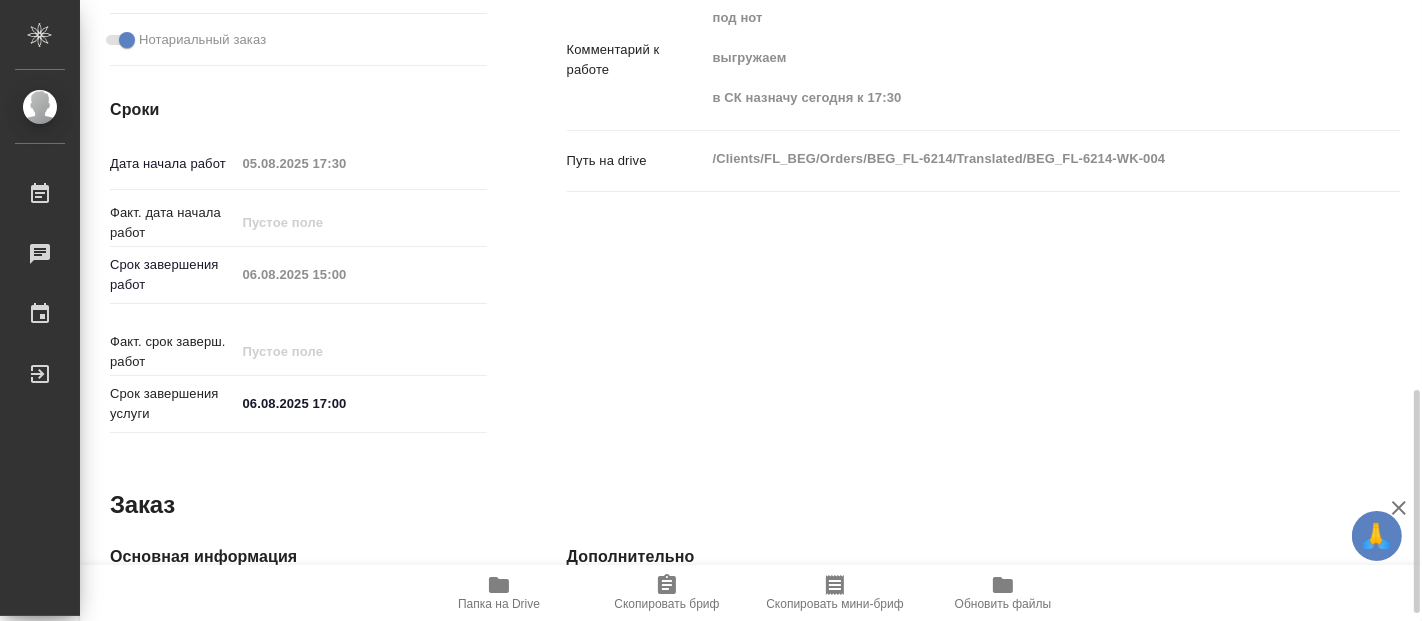 scroll, scrollTop: 888, scrollLeft: 0, axis: vertical 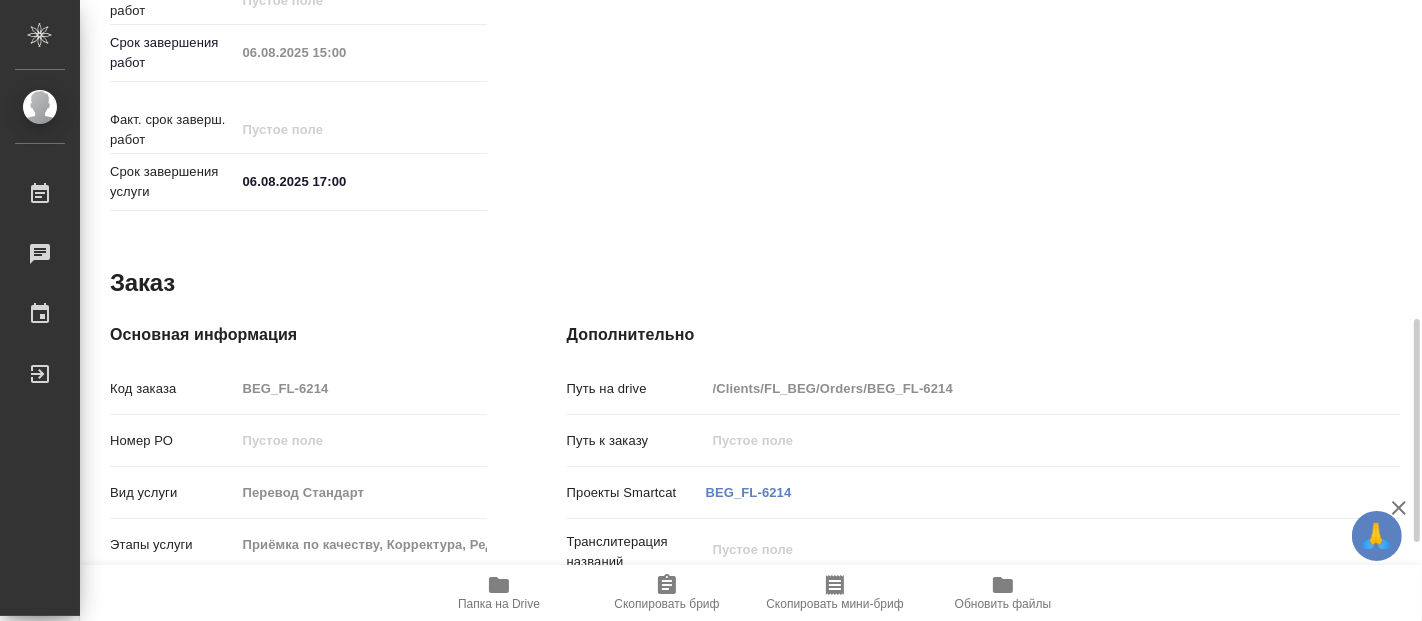 type on "x" 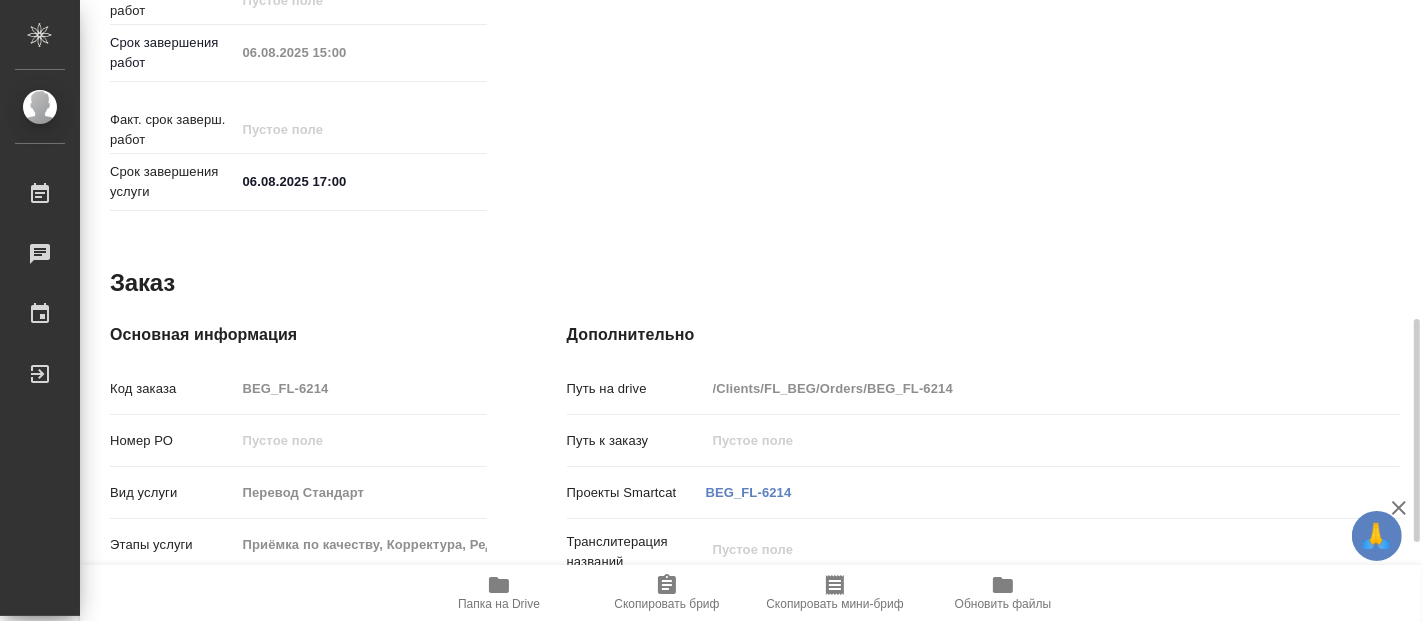 type on "x" 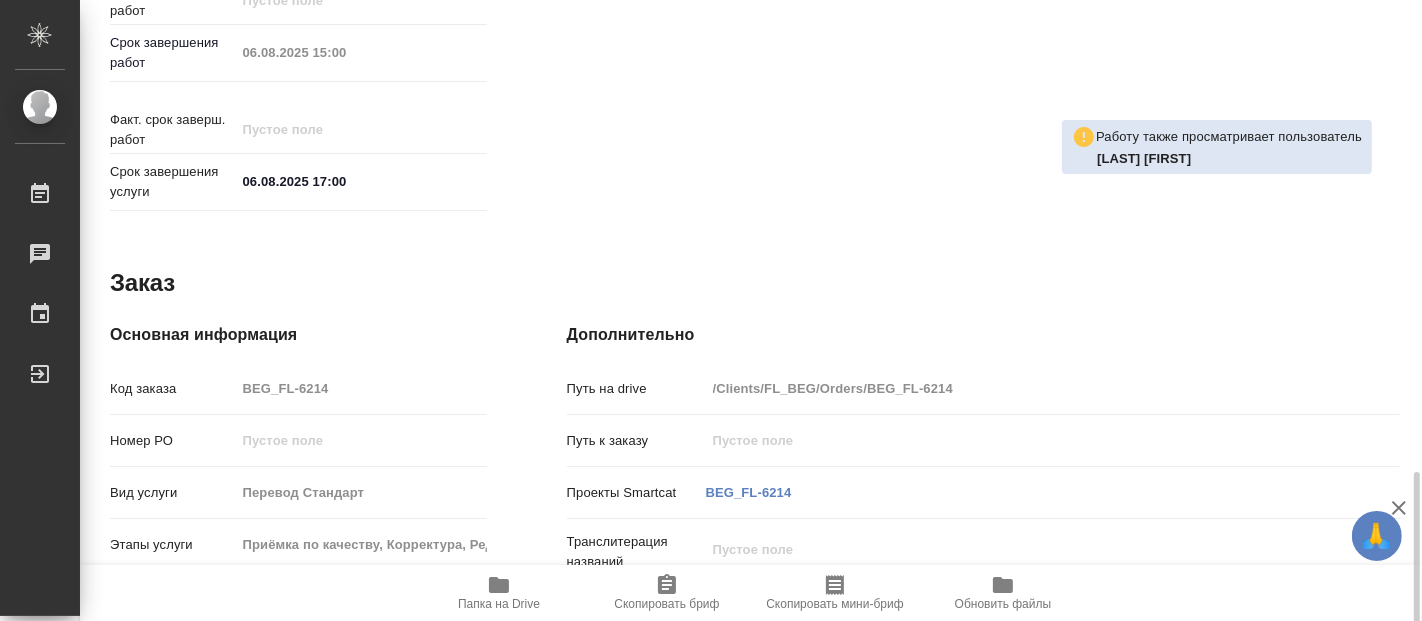 scroll, scrollTop: 1000, scrollLeft: 0, axis: vertical 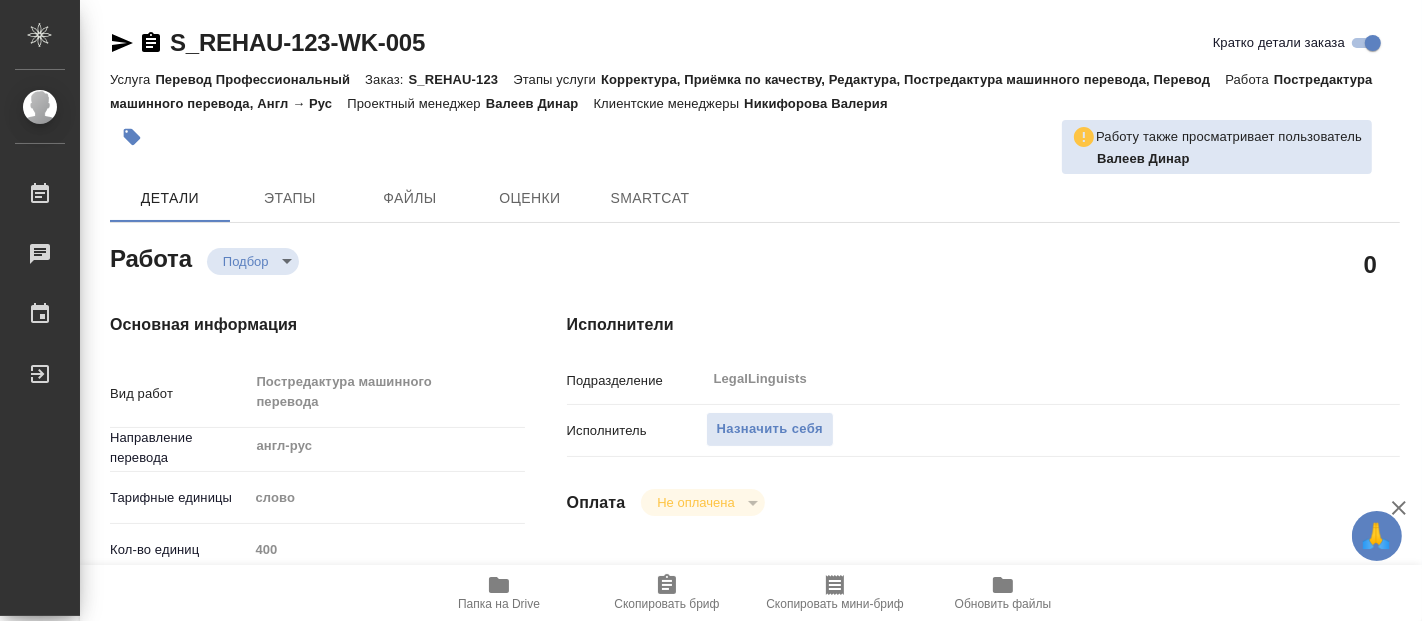 type on "x" 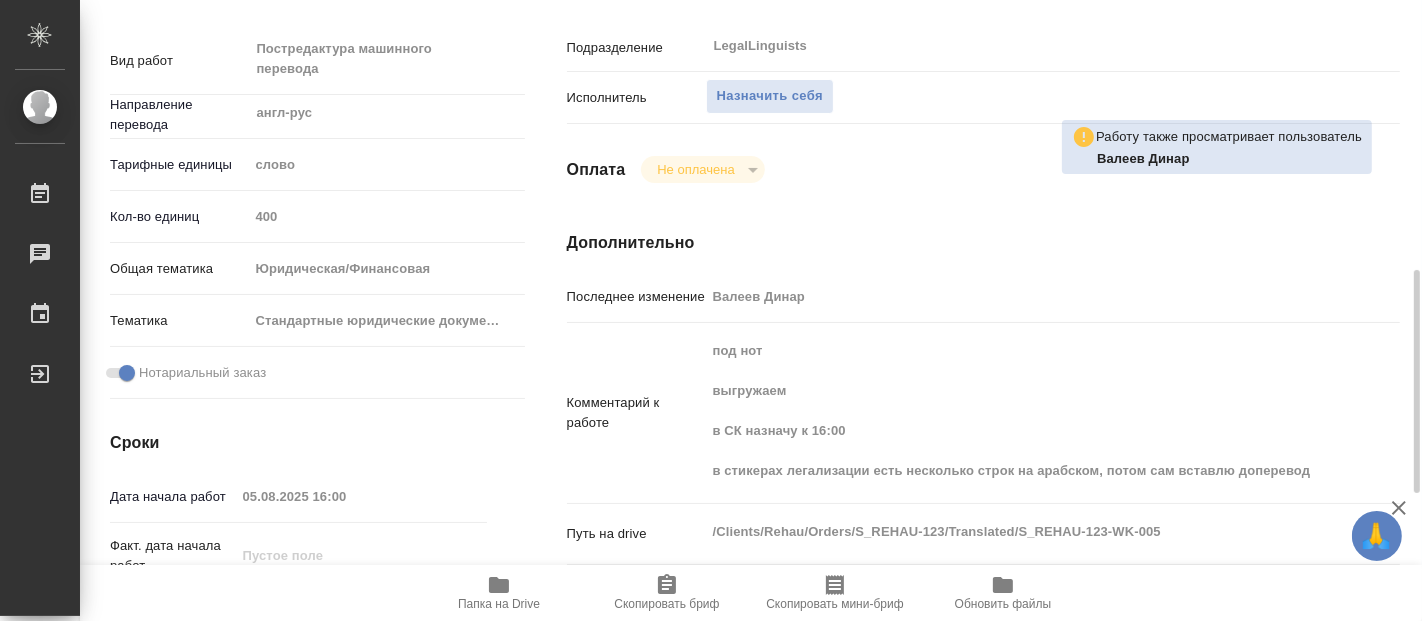 scroll, scrollTop: 444, scrollLeft: 0, axis: vertical 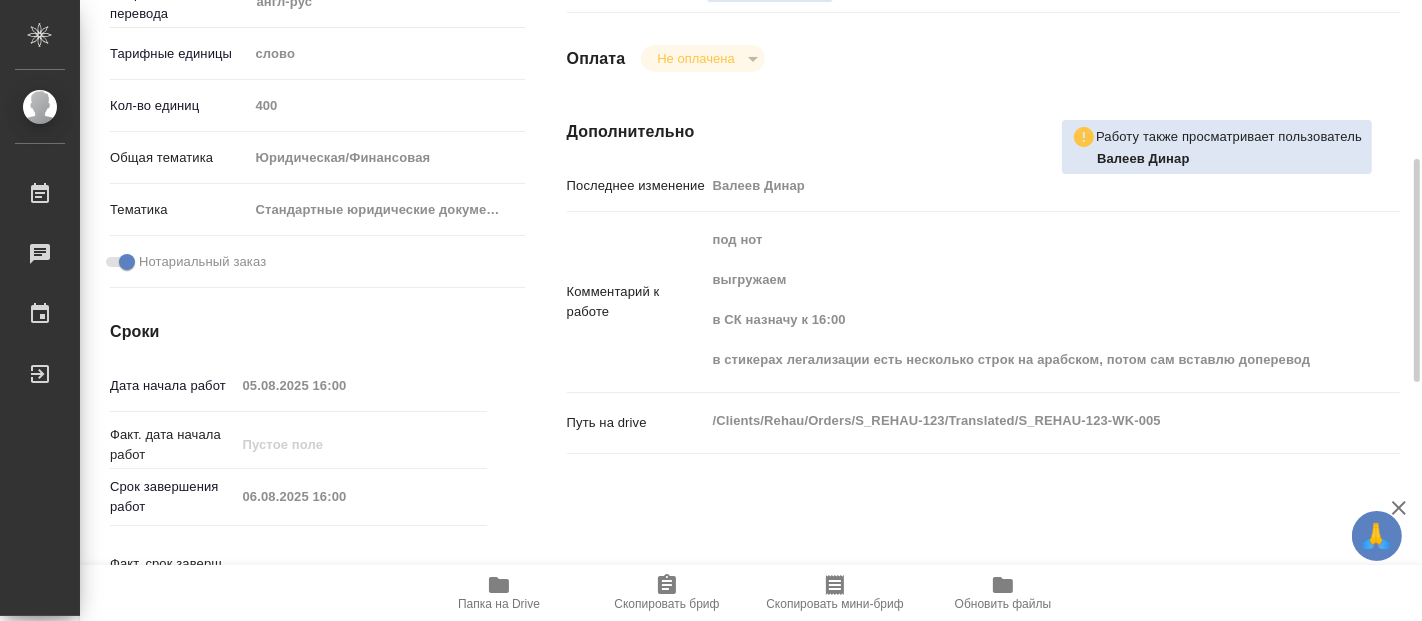 type on "x" 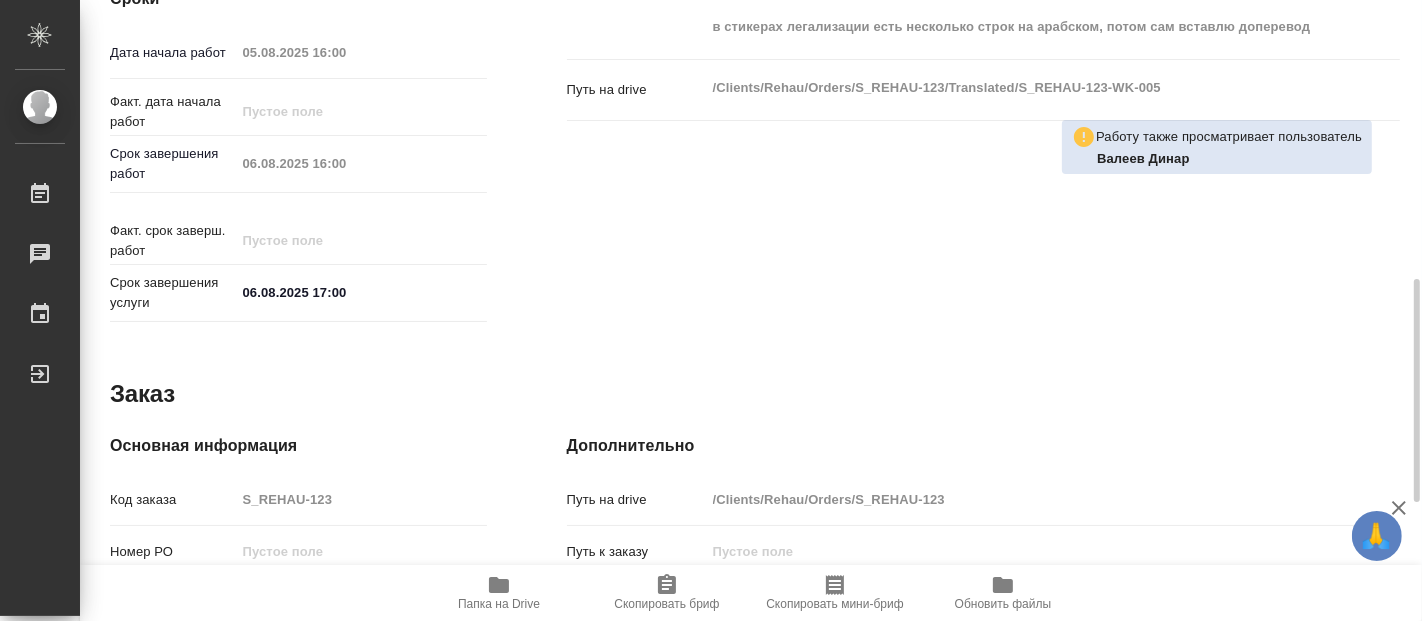 type on "x" 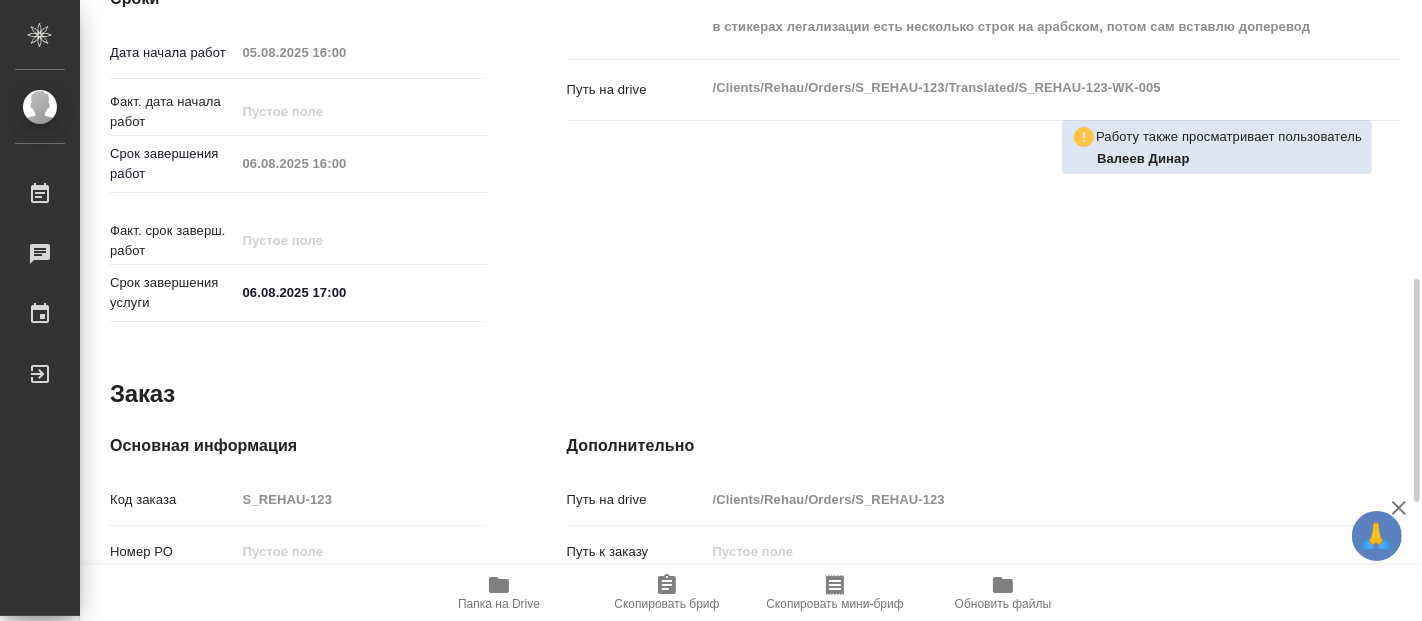 type on "x" 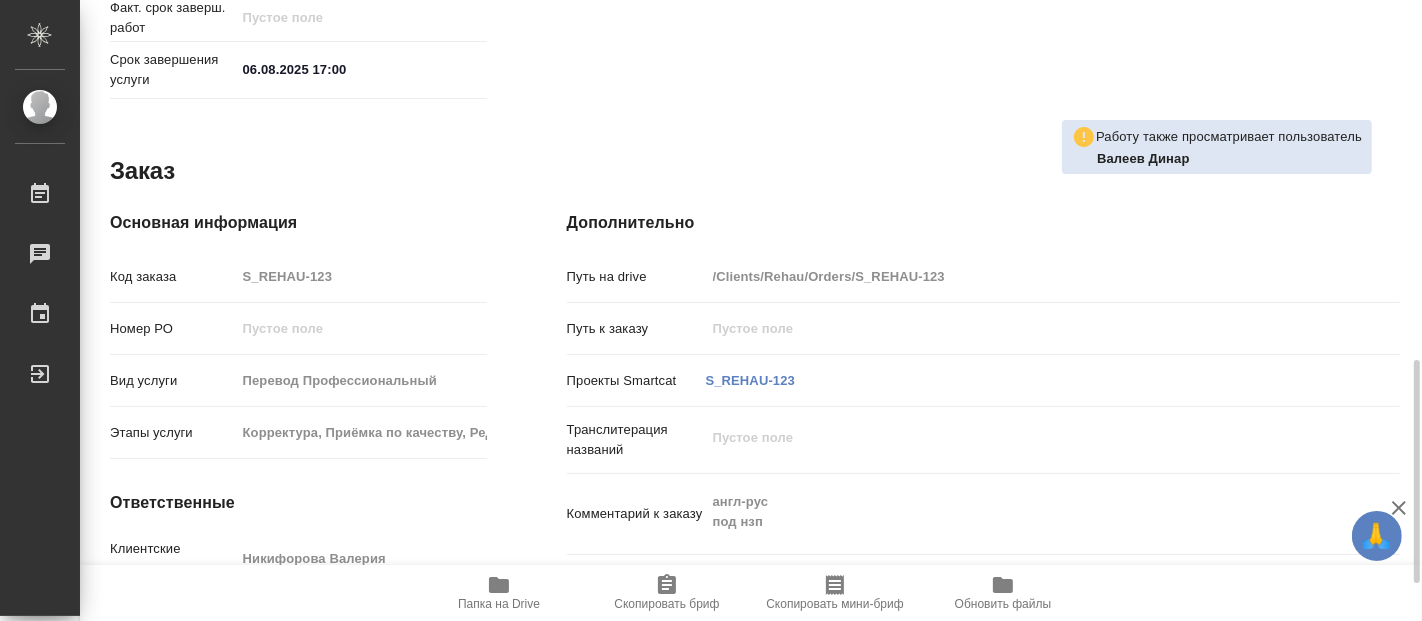 scroll, scrollTop: 1104, scrollLeft: 0, axis: vertical 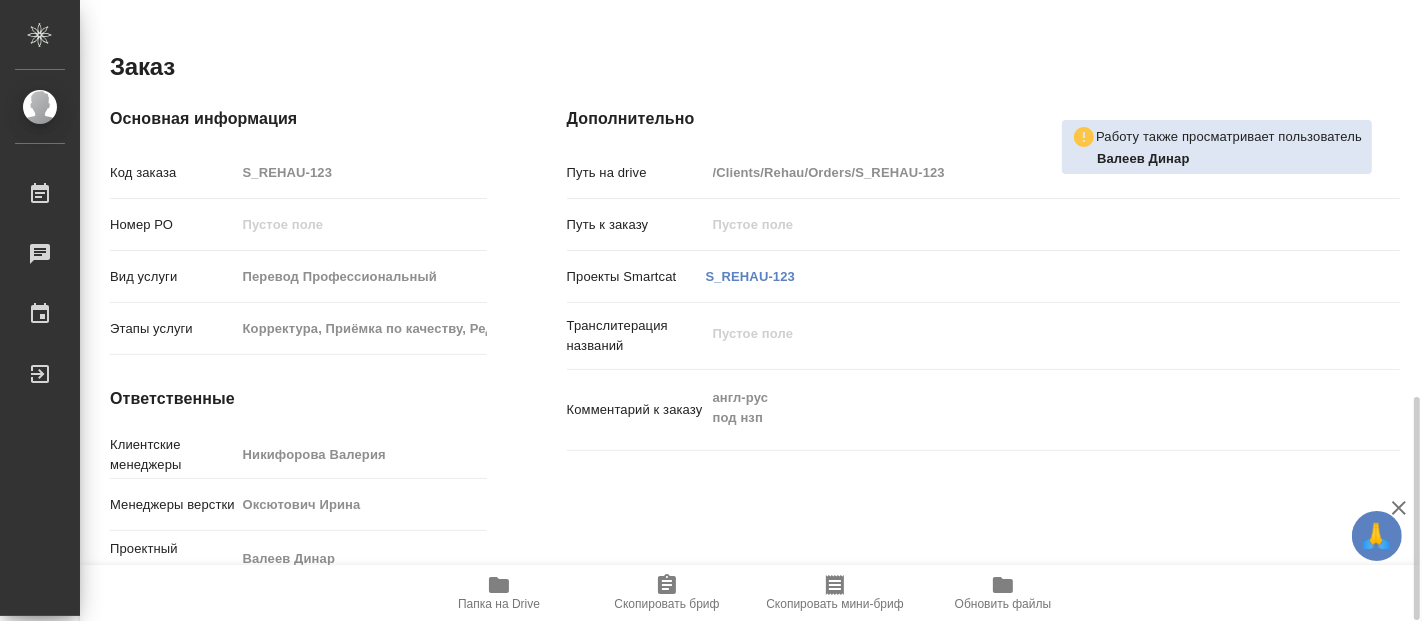 click 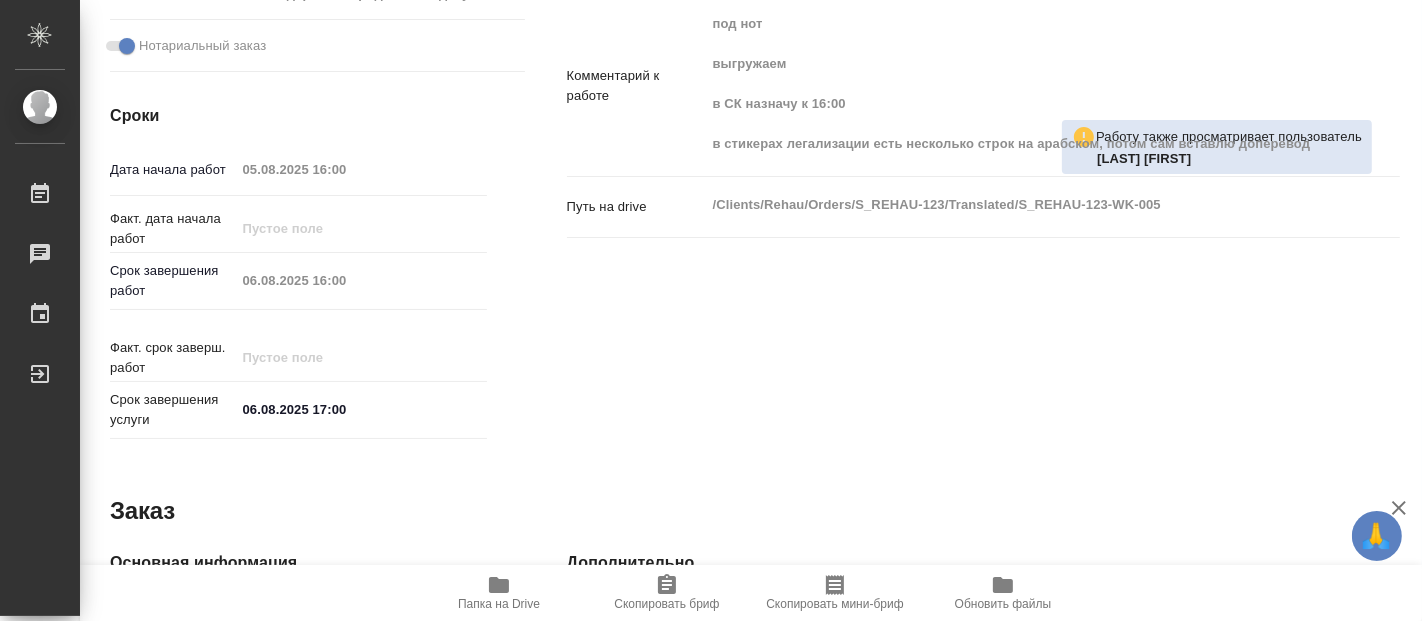 scroll, scrollTop: 104, scrollLeft: 0, axis: vertical 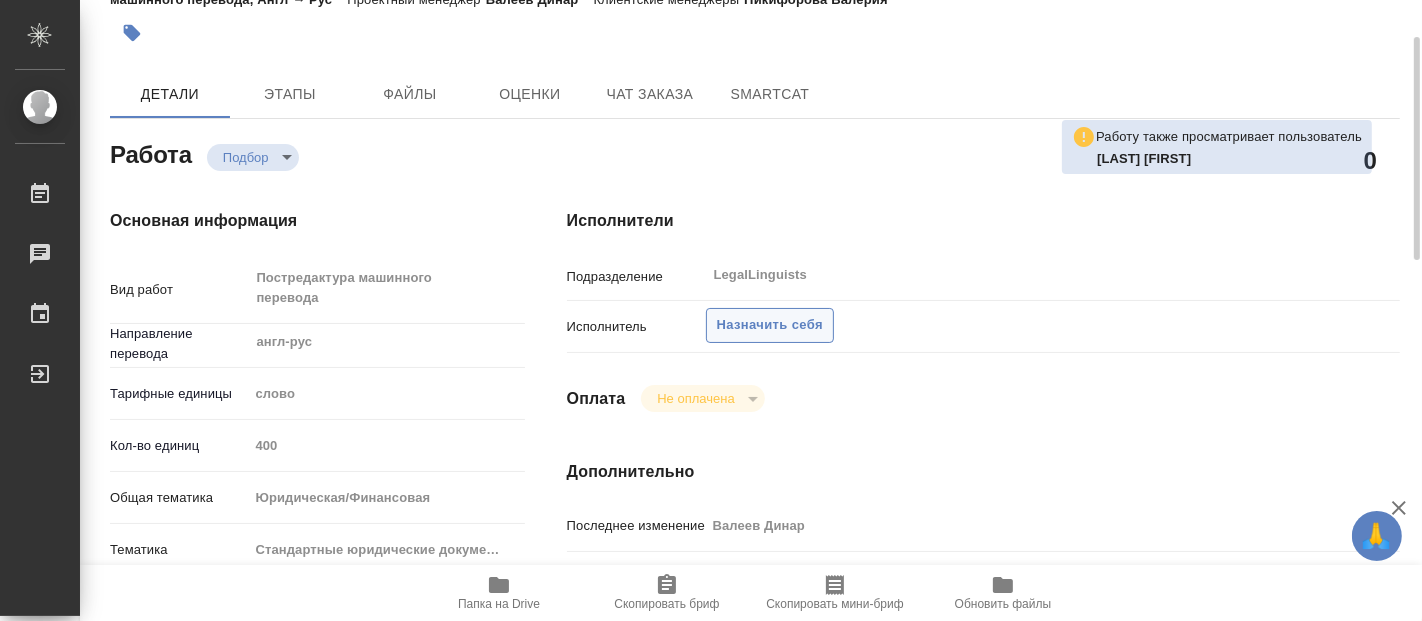click on "Назначить себя" at bounding box center (770, 325) 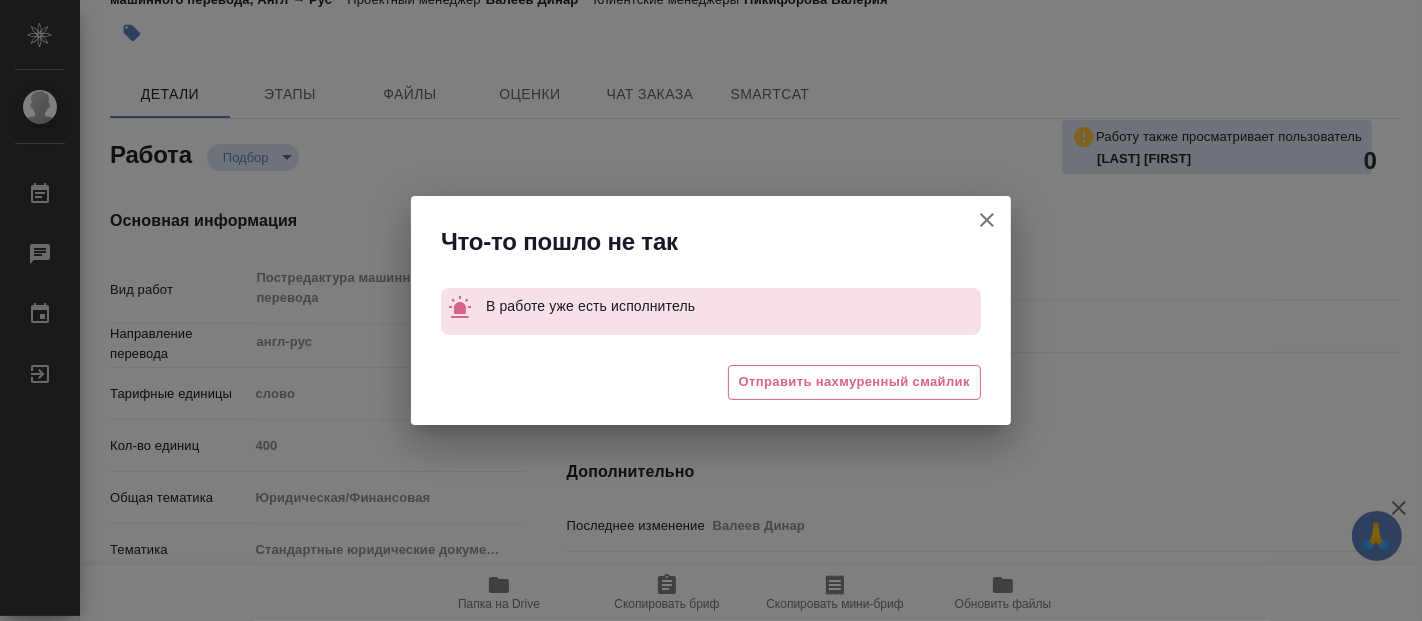 click 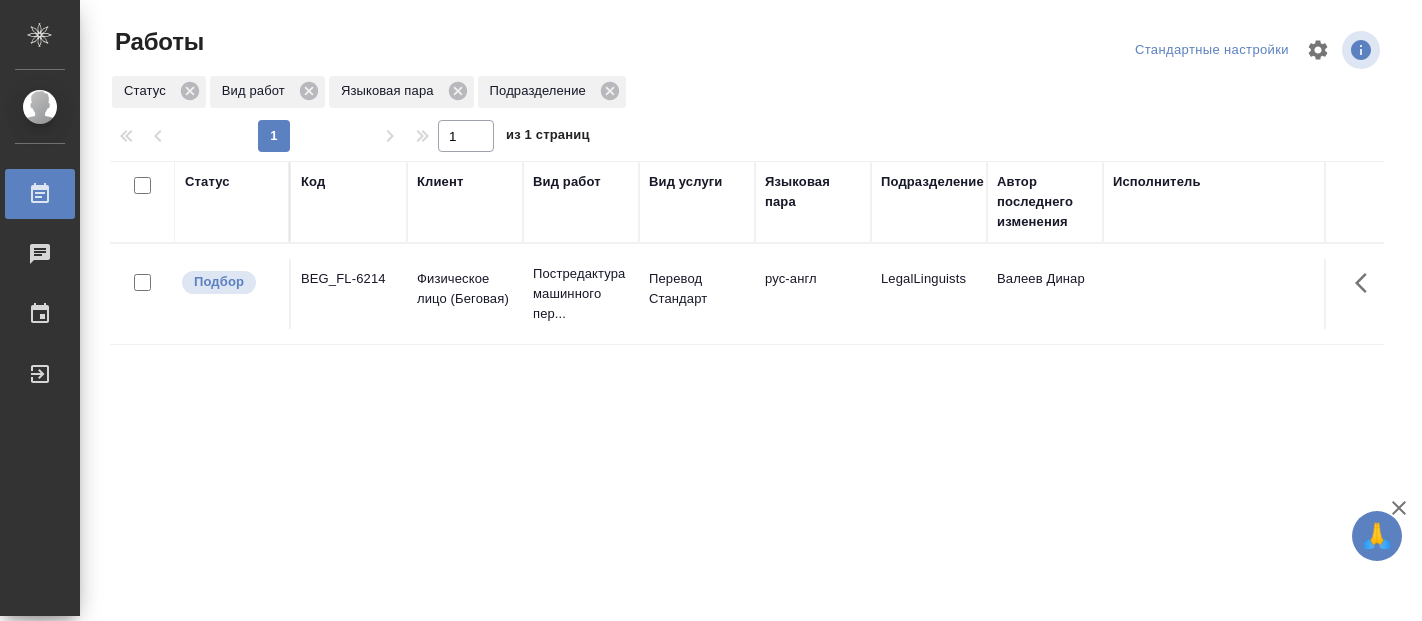 scroll, scrollTop: 0, scrollLeft: 0, axis: both 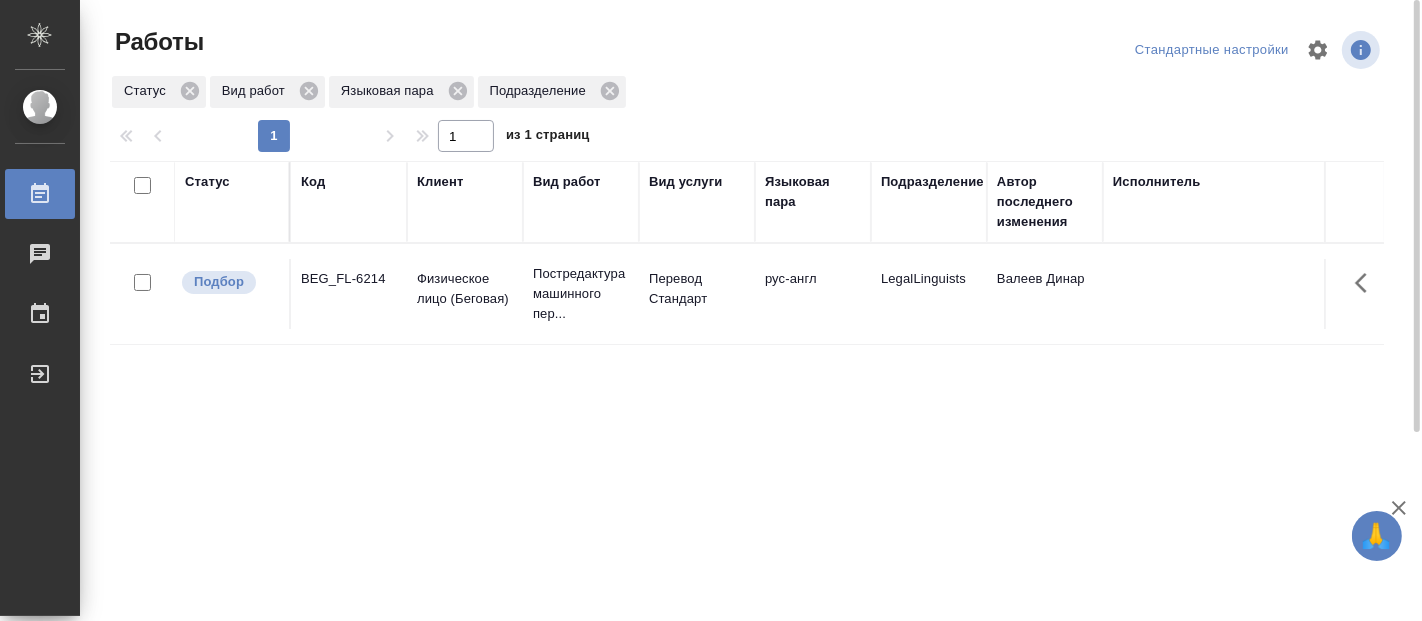 click on "Статус Код Клиент Вид работ Вид услуги Языковая пара Подразделение Автор последнего изменения Исполнитель Дата начала Дата сдачи Ед. изм Кол-во Цена Сумма Сумма, вошедшая в спецификацию Оценка Тематика Тэги заказа Комментарии по заказу Комментарии по работе Проектная команда Доп. статус заказа Рассылка приглашений в процессе? Кол-во неназначенных исполнителей Прогресс исполнителя в SC Автор оценки Проектные менеджеры Клиентские менеджеры Менеджеры верстки Менеджер support Тэги работы   Подбор BEG_FL-6214 Физическое лицо (Беговая) Перевод Стандарт рус-англ 900" at bounding box center [747, 521] 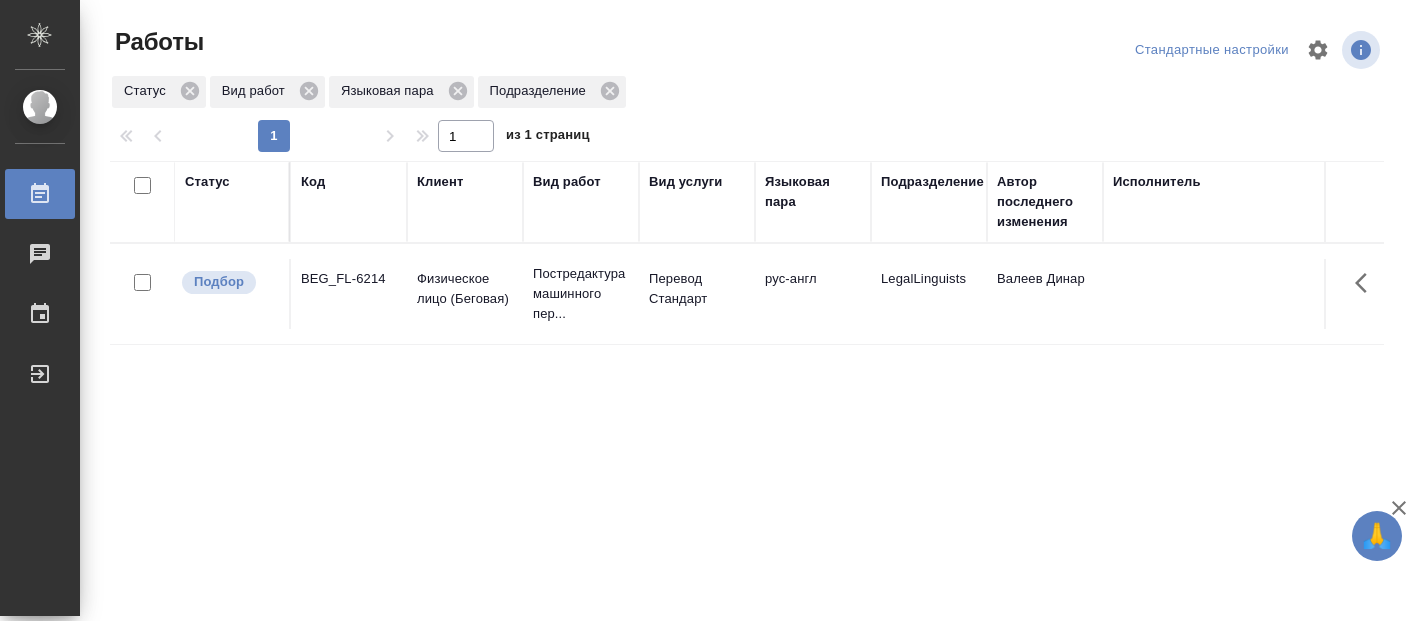 scroll, scrollTop: 0, scrollLeft: 0, axis: both 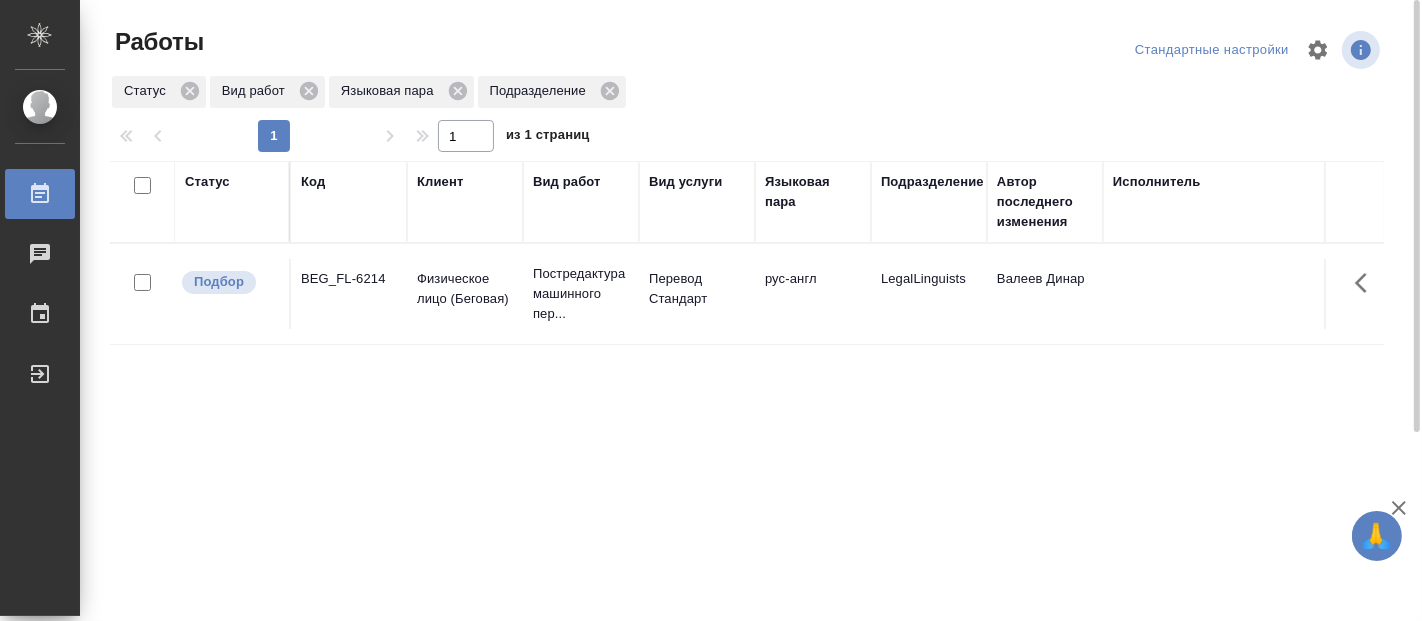 click on "Статус Код Клиент Вид работ Вид услуги Языковая пара Подразделение Автор последнего изменения Исполнитель Дата начала Дата сдачи Ед. изм Кол-во Цена Сумма Сумма, вошедшая в спецификацию Оценка Тематика Тэги заказа Комментарии по заказу Комментарии по работе Проектная команда Доп. статус заказа Рассылка приглашений в процессе? Кол-во неназначенных исполнителей Прогресс исполнителя в SC Автор оценки Проектные менеджеры Клиентские менеджеры Менеджеры верстки Менеджер support Тэги работы   Подбор BEG_FL-6214 Физическое лицо (Беговая) Перевод Стандарт рус-англ 900" at bounding box center (747, 521) 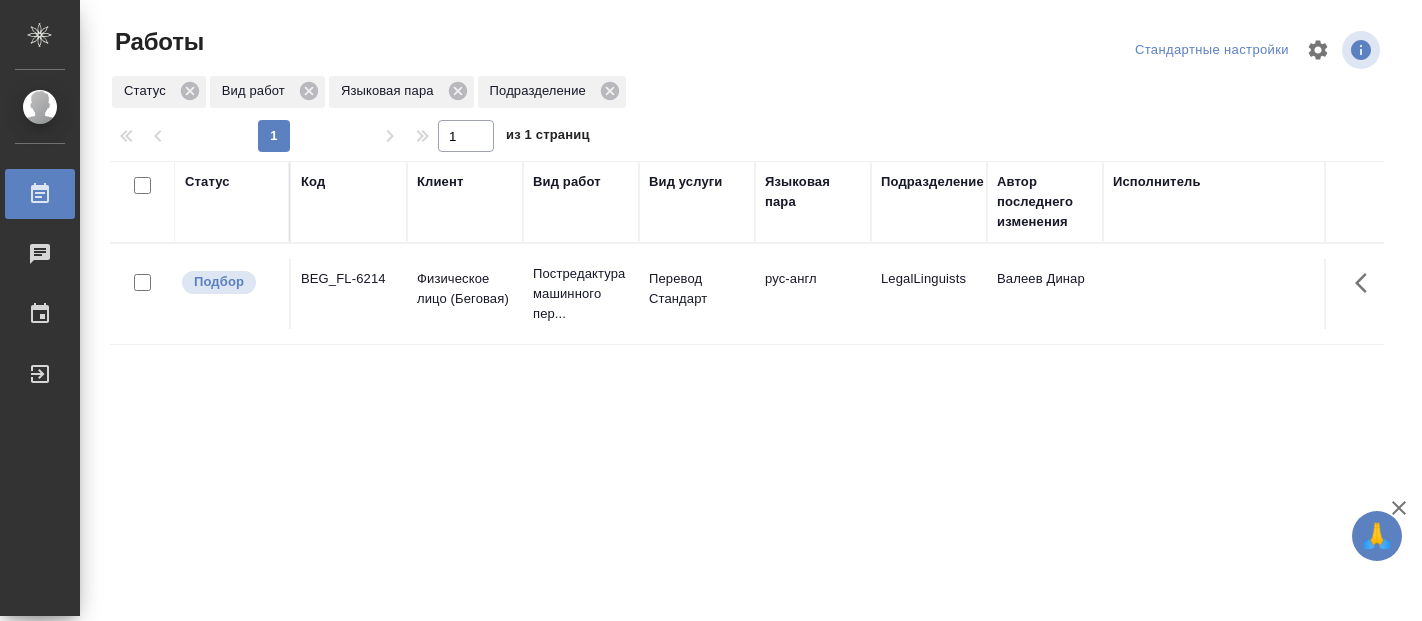 scroll, scrollTop: 0, scrollLeft: 0, axis: both 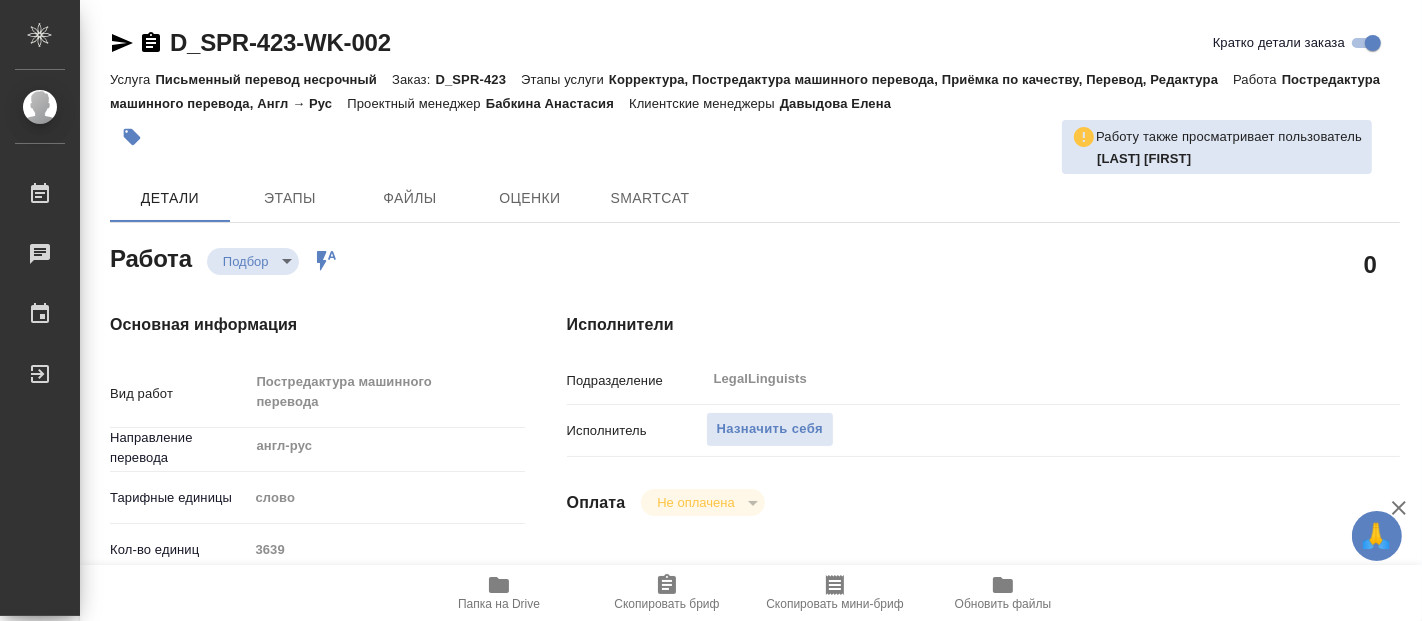 type on "x" 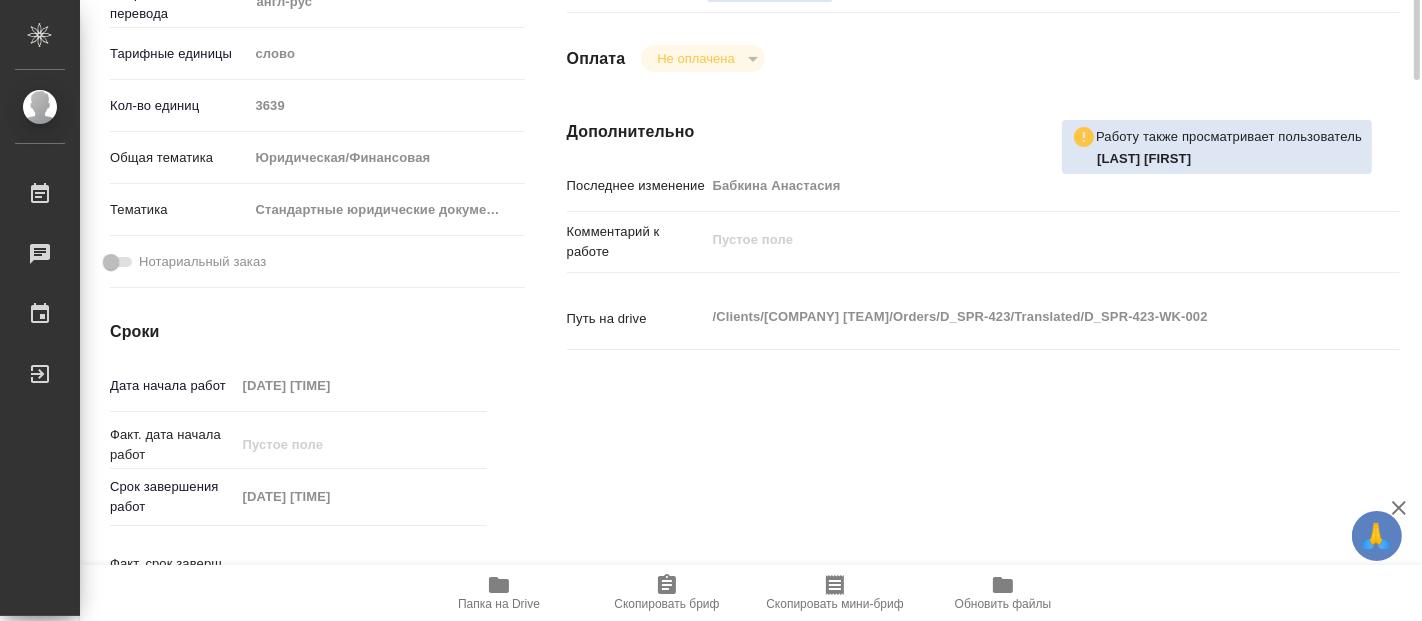 type on "x" 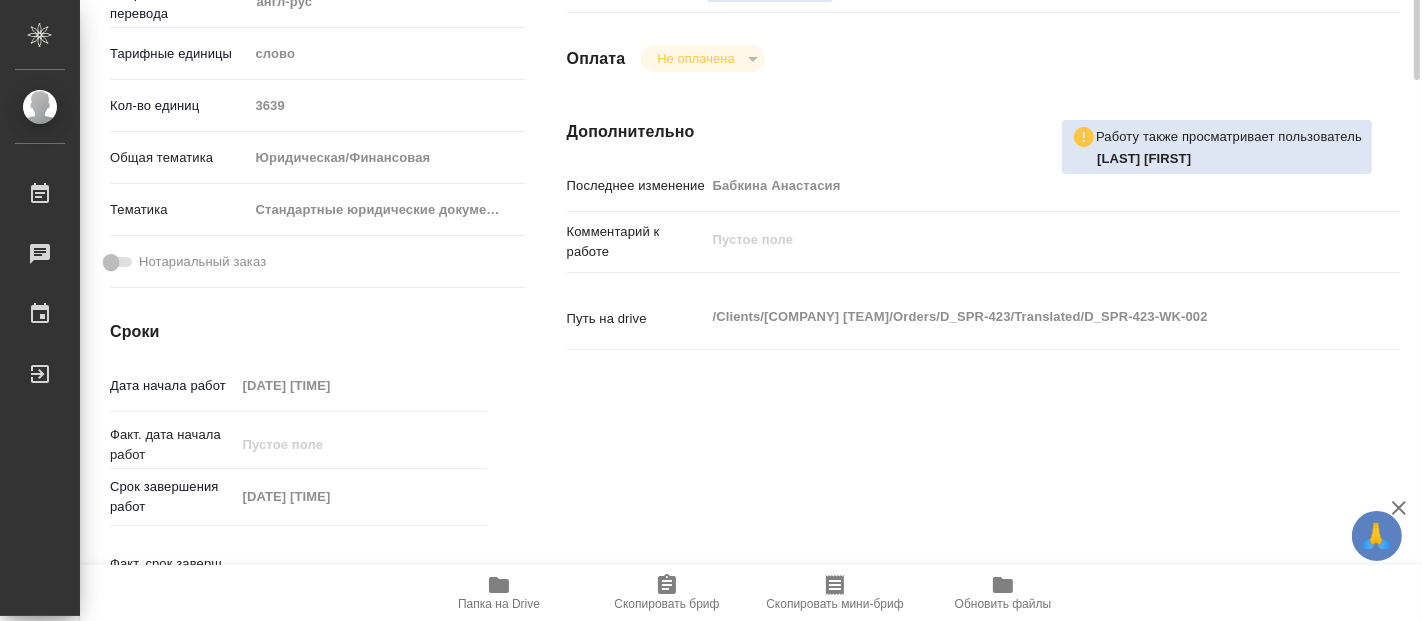type on "x" 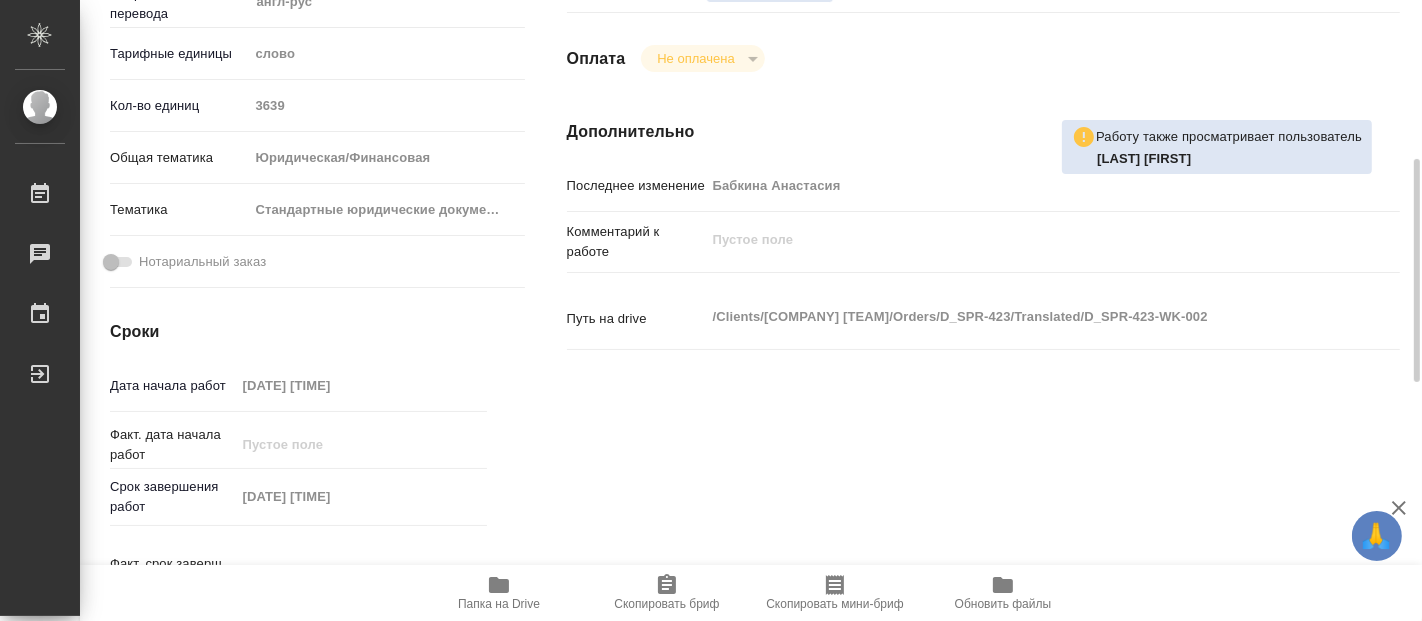 type on "x" 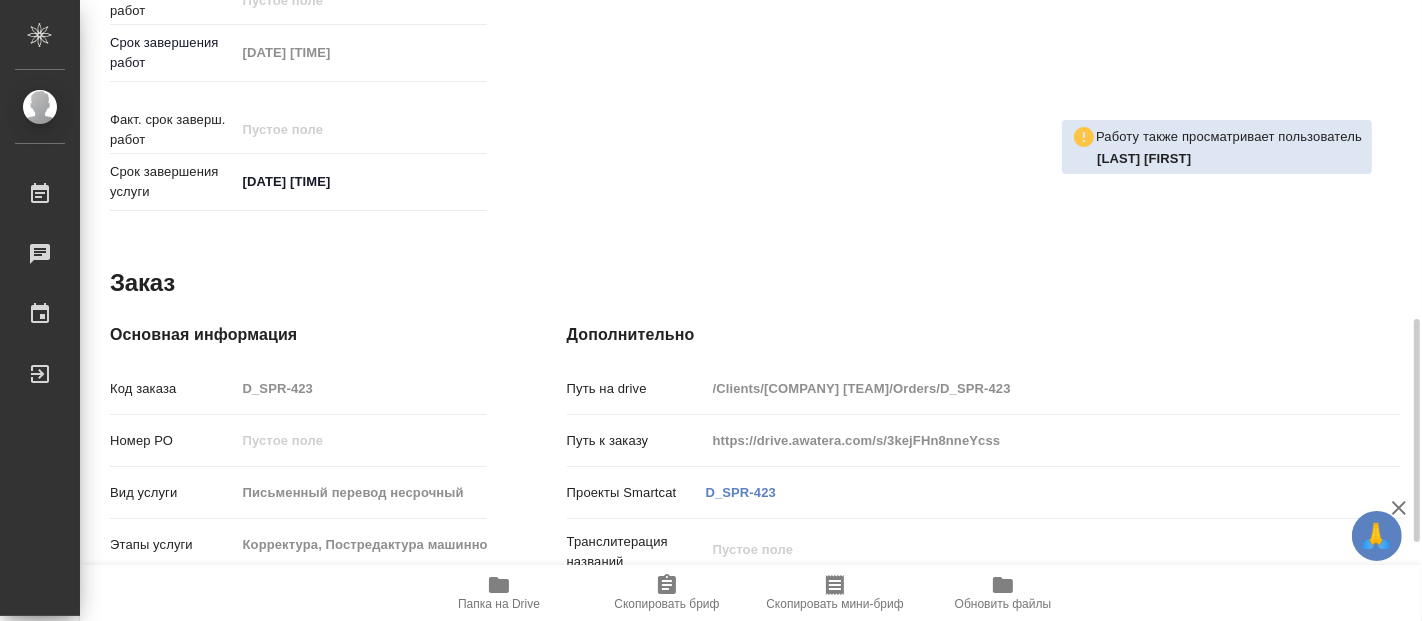 type on "x" 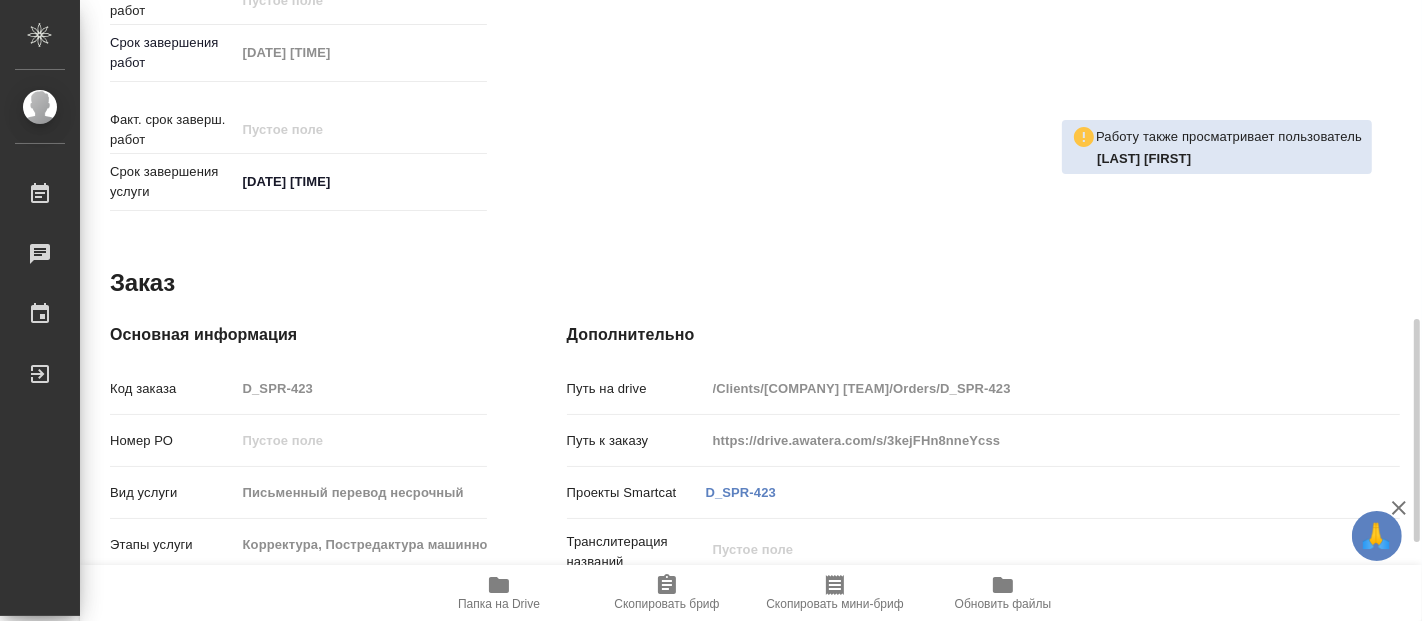 type on "x" 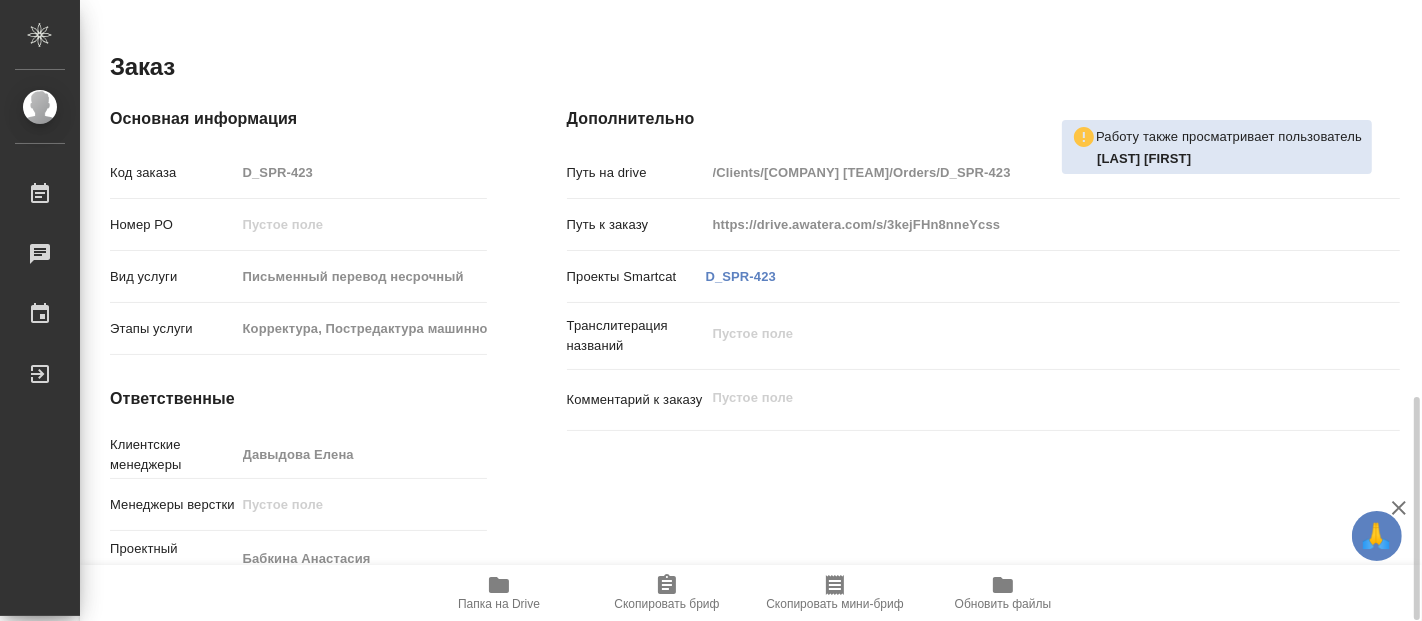 click on "Папка на Drive" at bounding box center (499, 604) 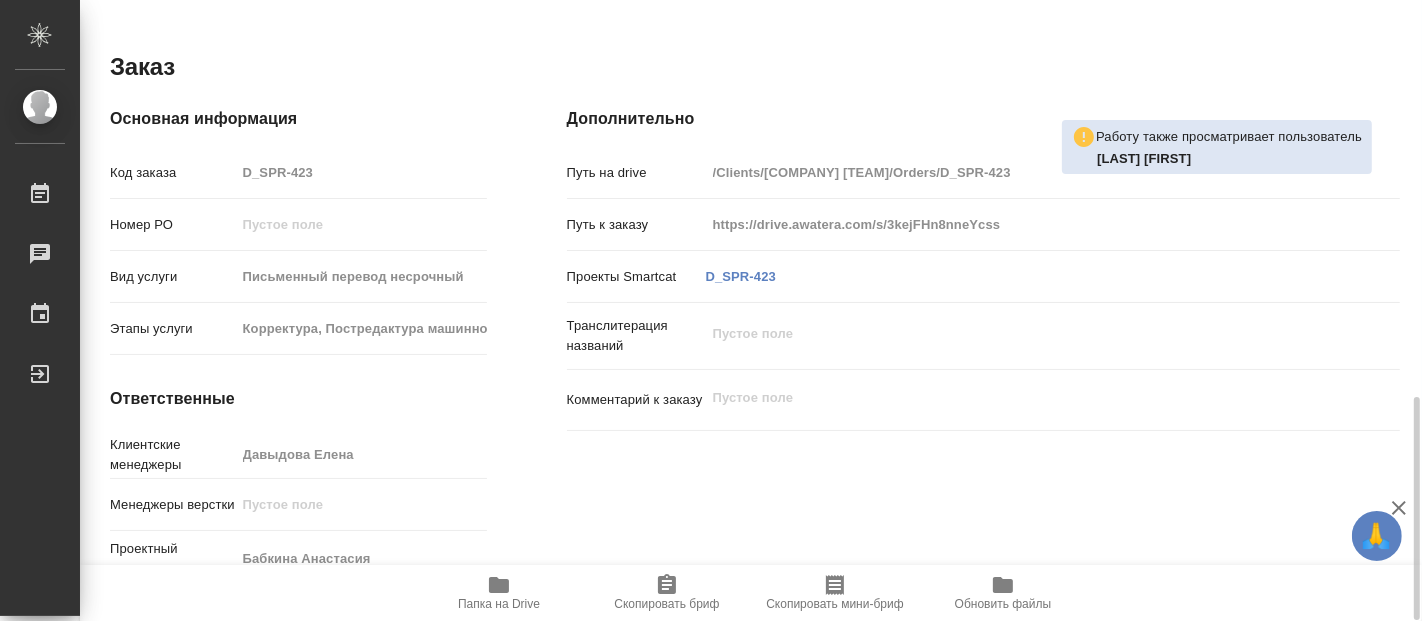 type on "x" 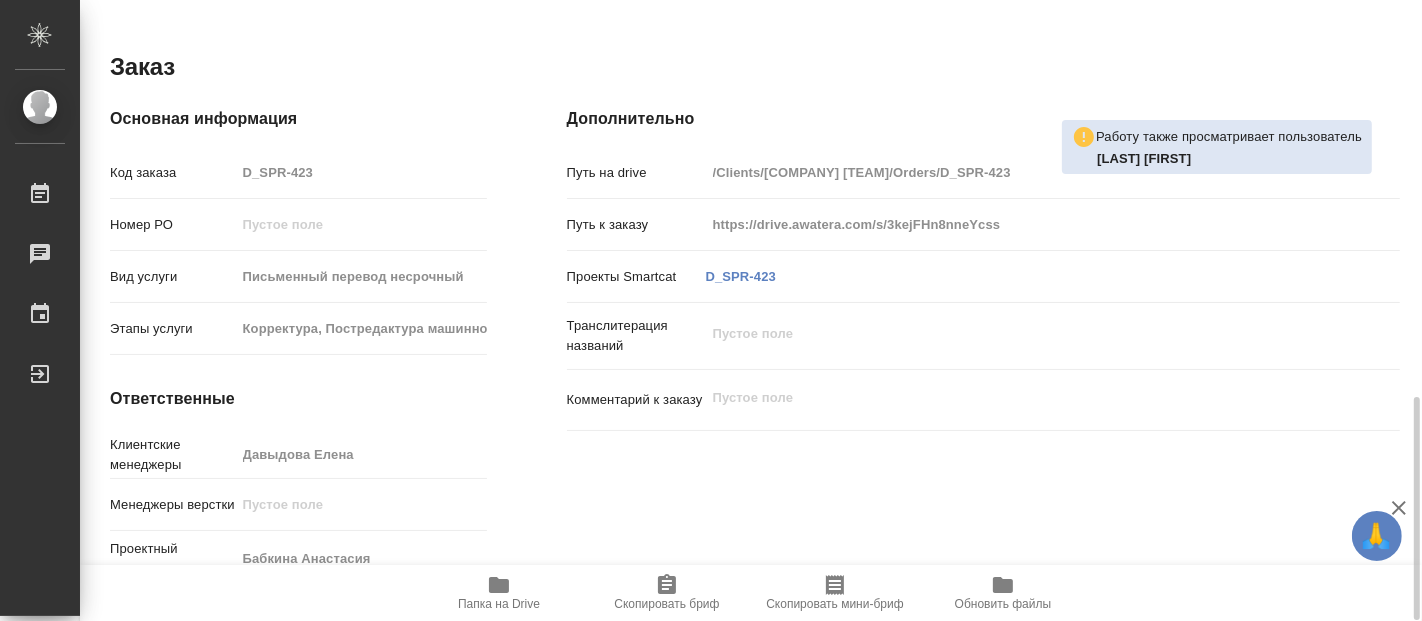 type on "x" 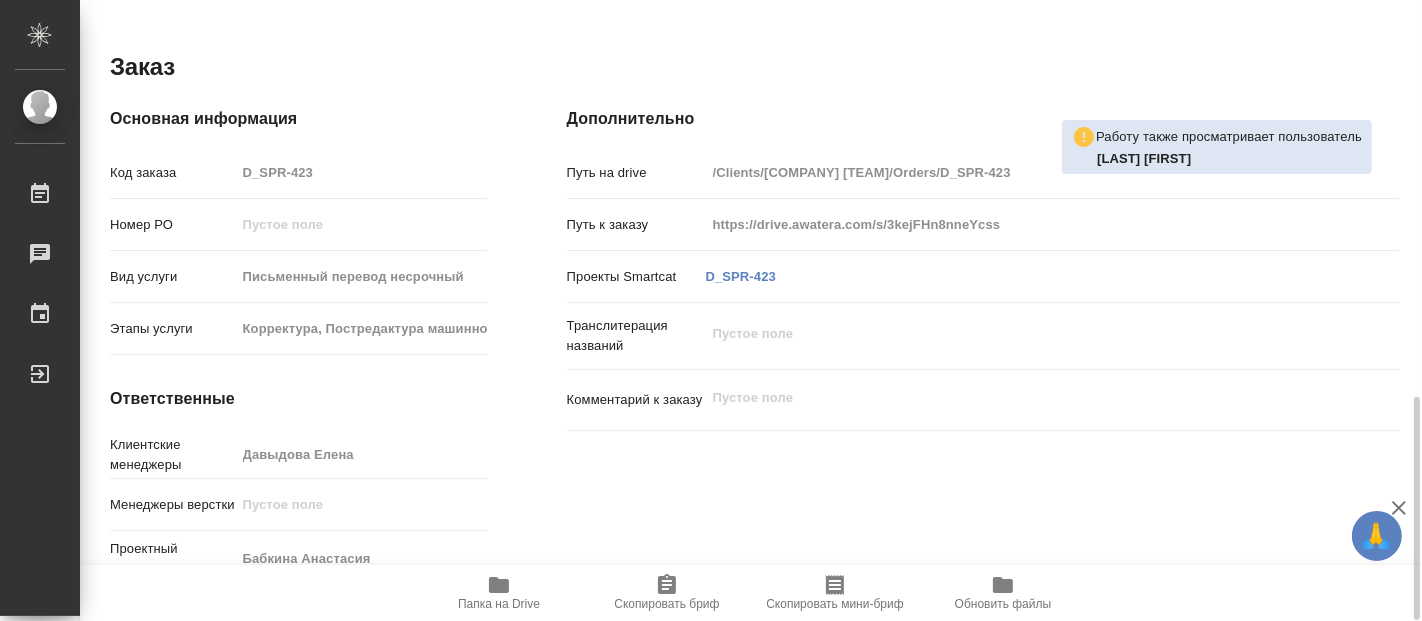 type on "x" 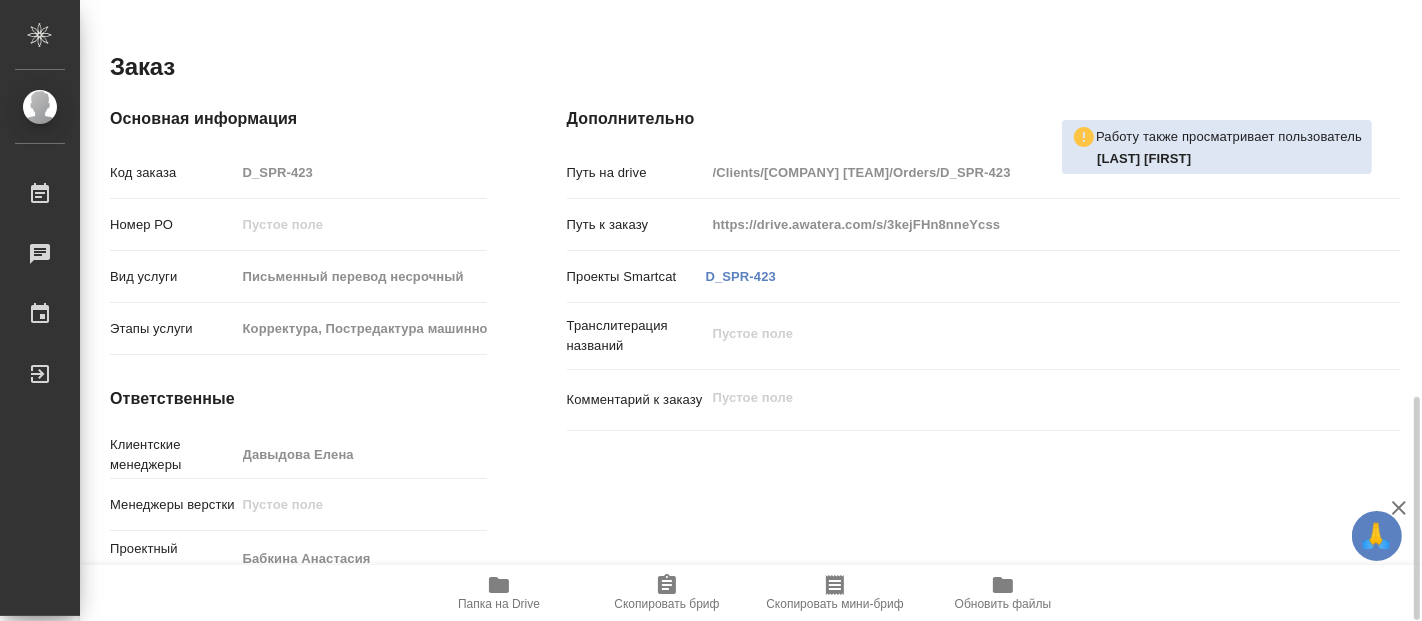 type on "x" 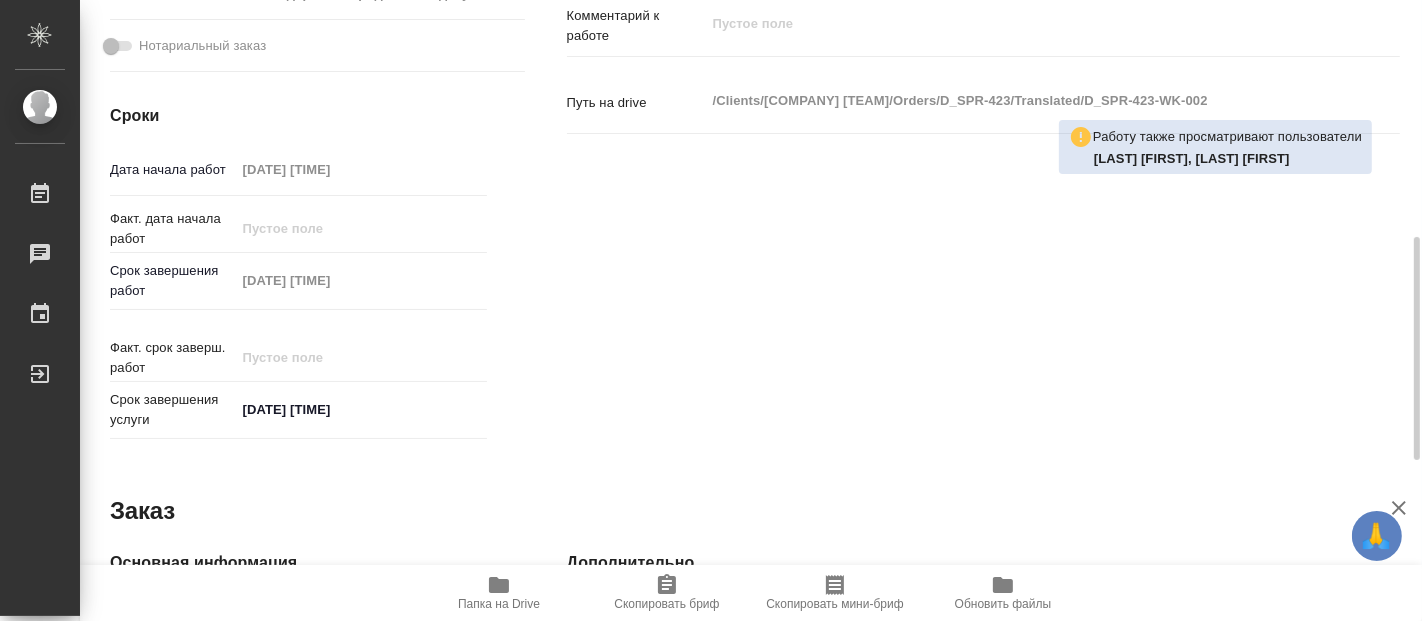 scroll, scrollTop: 104, scrollLeft: 0, axis: vertical 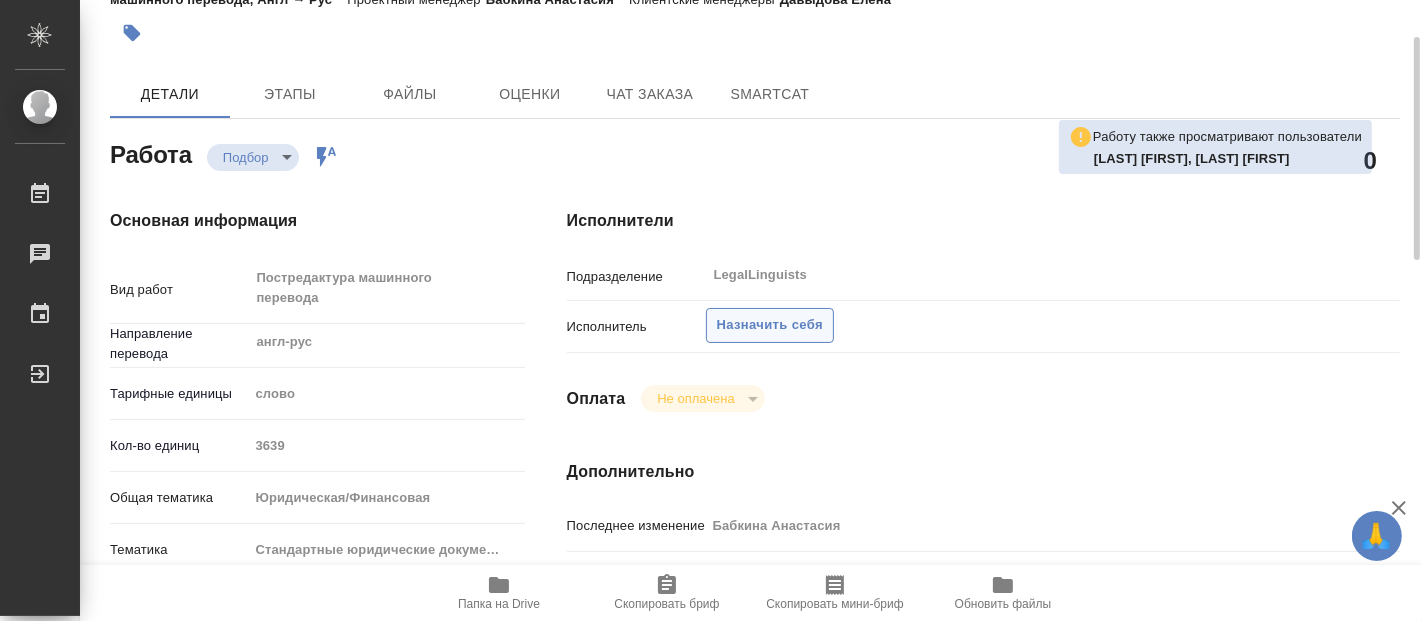 click on "Назначить себя" at bounding box center (770, 325) 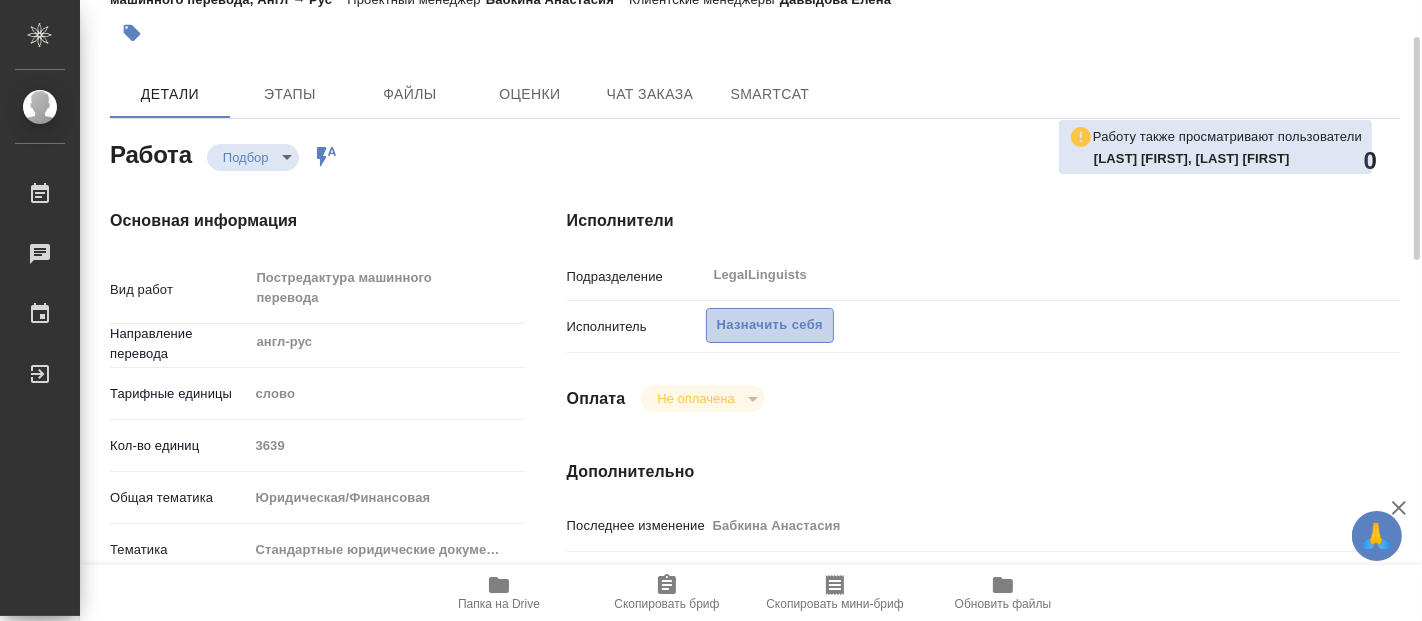 click on "Назначить себя" at bounding box center [770, 325] 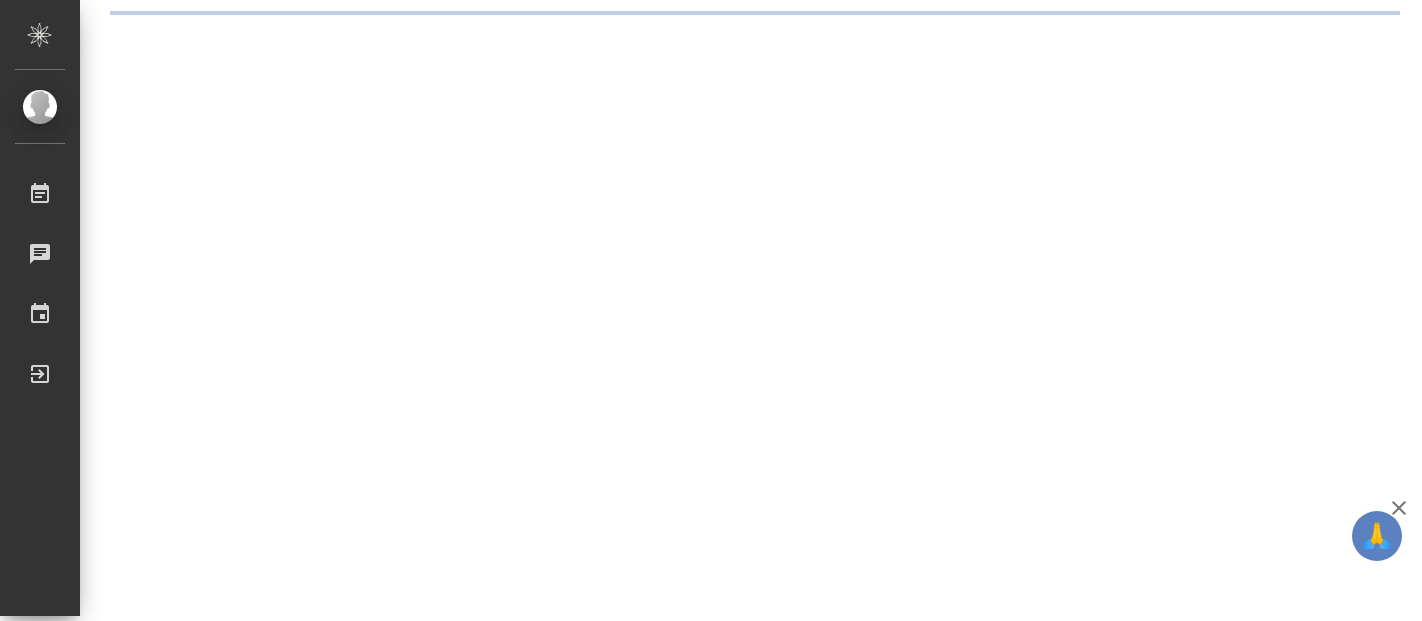 scroll, scrollTop: 0, scrollLeft: 0, axis: both 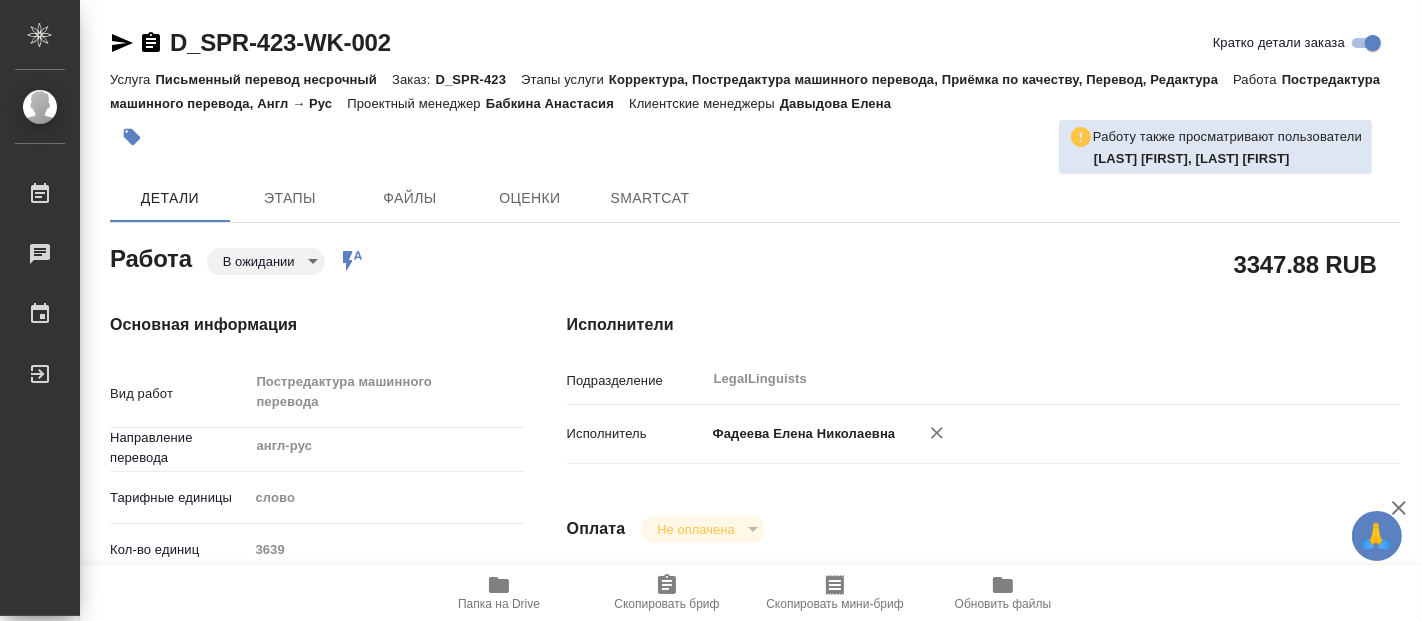 type on "x" 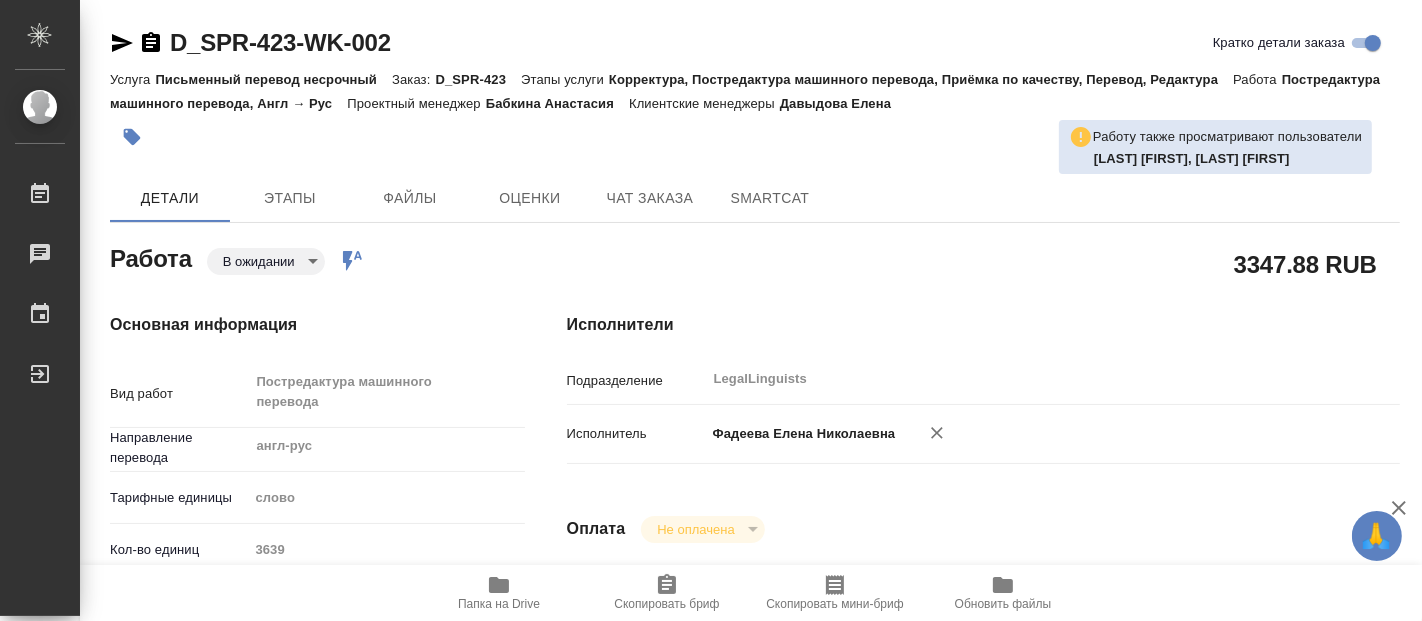 type on "x" 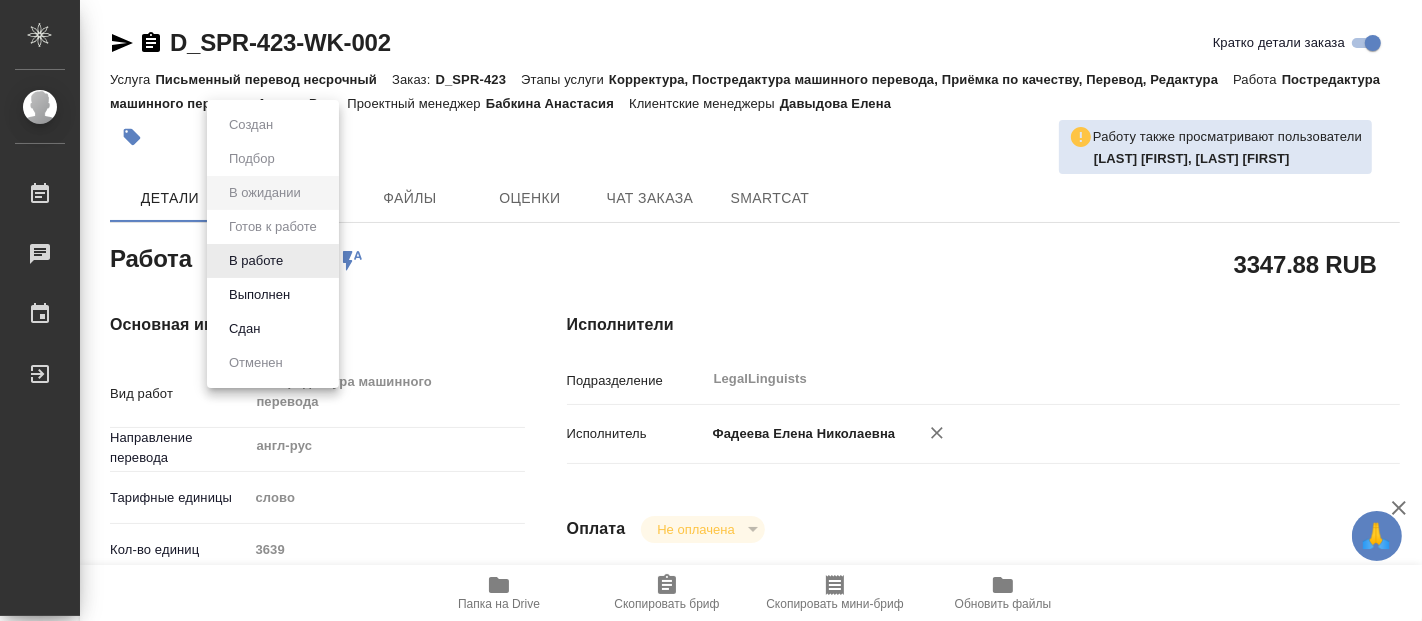 click on "🙏 .cls-1
fill:#fff;
AWATERA Fadeeva Elena Работы Чаты График Выйти D_SPR-423-WK-002 Кратко детали заказа Услуга Письменный перевод несрочный Заказ: D_SPR-423 Этапы услуги Корректура, Постредактура машинного перевода, Приёмка по качеству, Перевод, Редактура Работа Постредактура машинного перевода, Англ → Рус Проектный менеджер Бабкина Анастасия Клиентские менеджеры Давыдова Елена Работу также просматривают пользователи Сидоренко Ольга, Кононова Юлия Детали Этапы Файлы Оценки Чат заказа SmartCat Работа В ожидании pending Работа включена в последовательность 3347.88 RUB x ​" at bounding box center [711, 310] 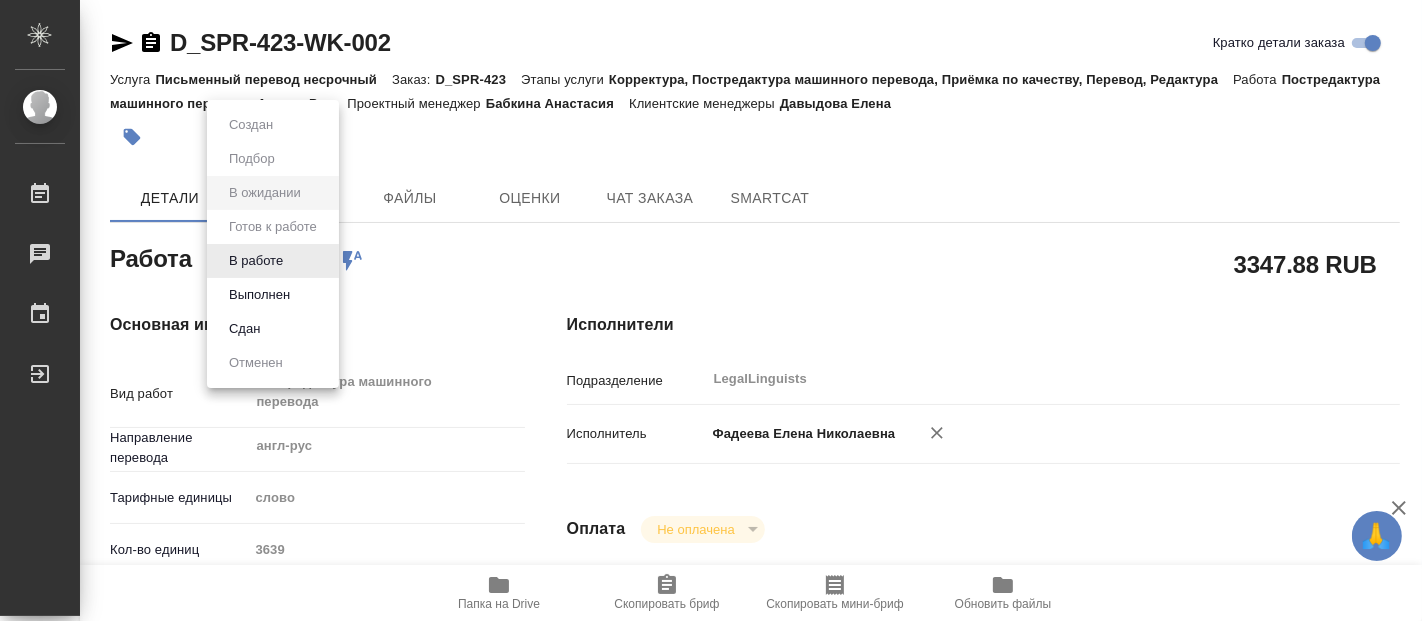 click at bounding box center [711, 310] 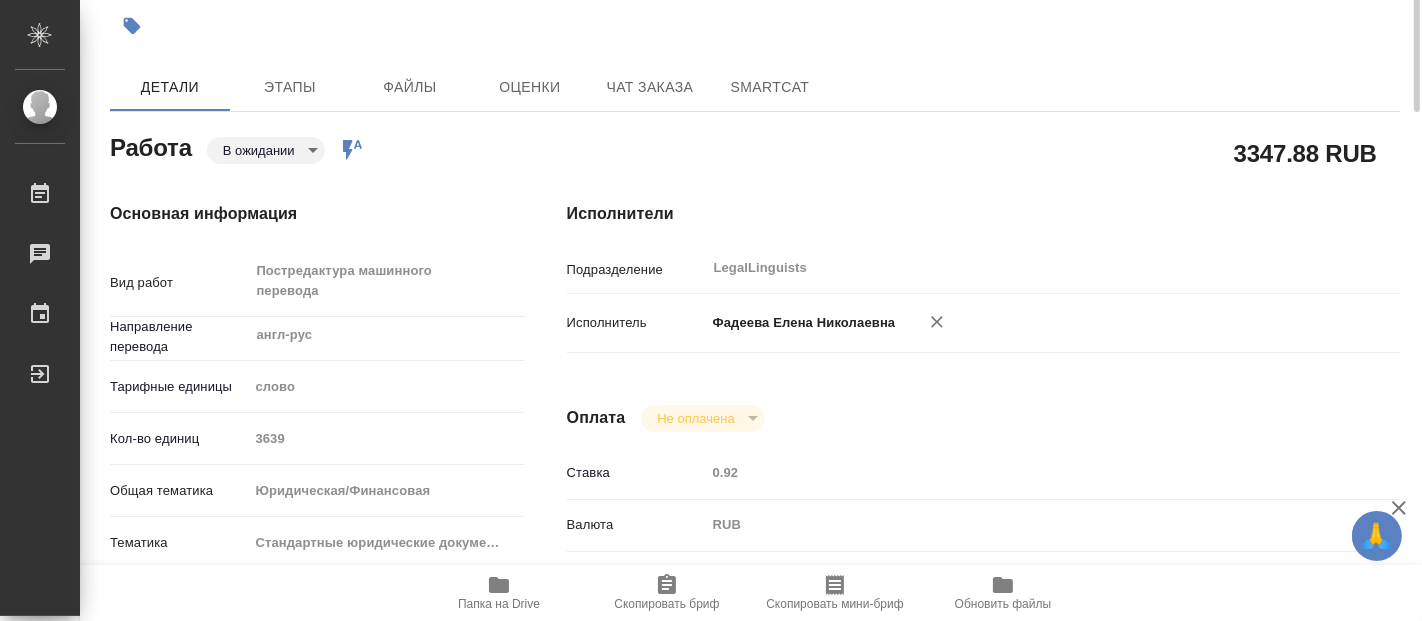 scroll, scrollTop: 0, scrollLeft: 0, axis: both 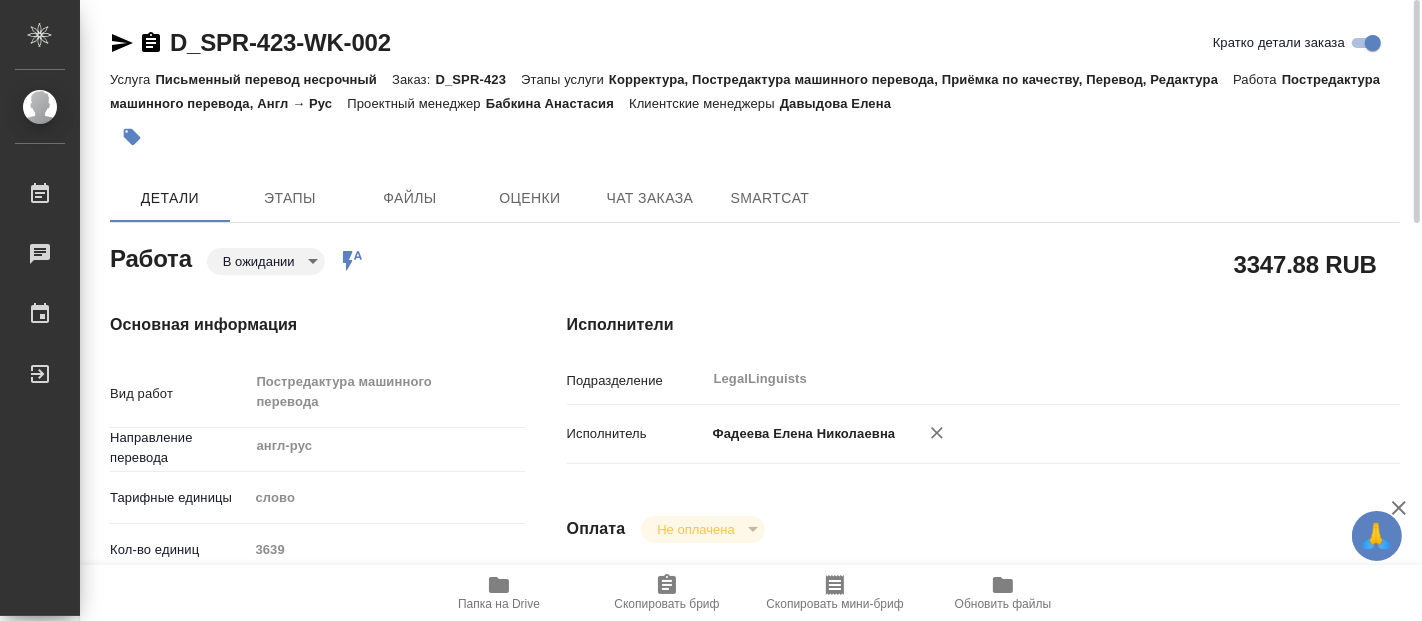 type on "x" 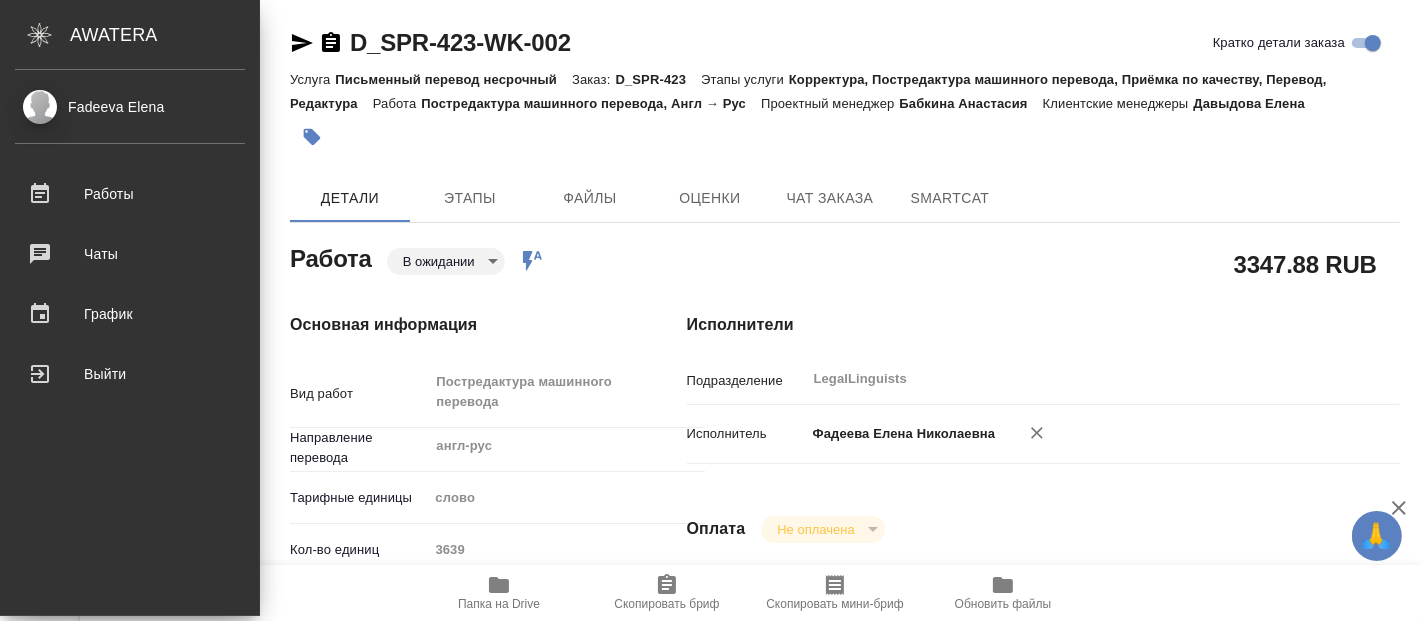 type on "x" 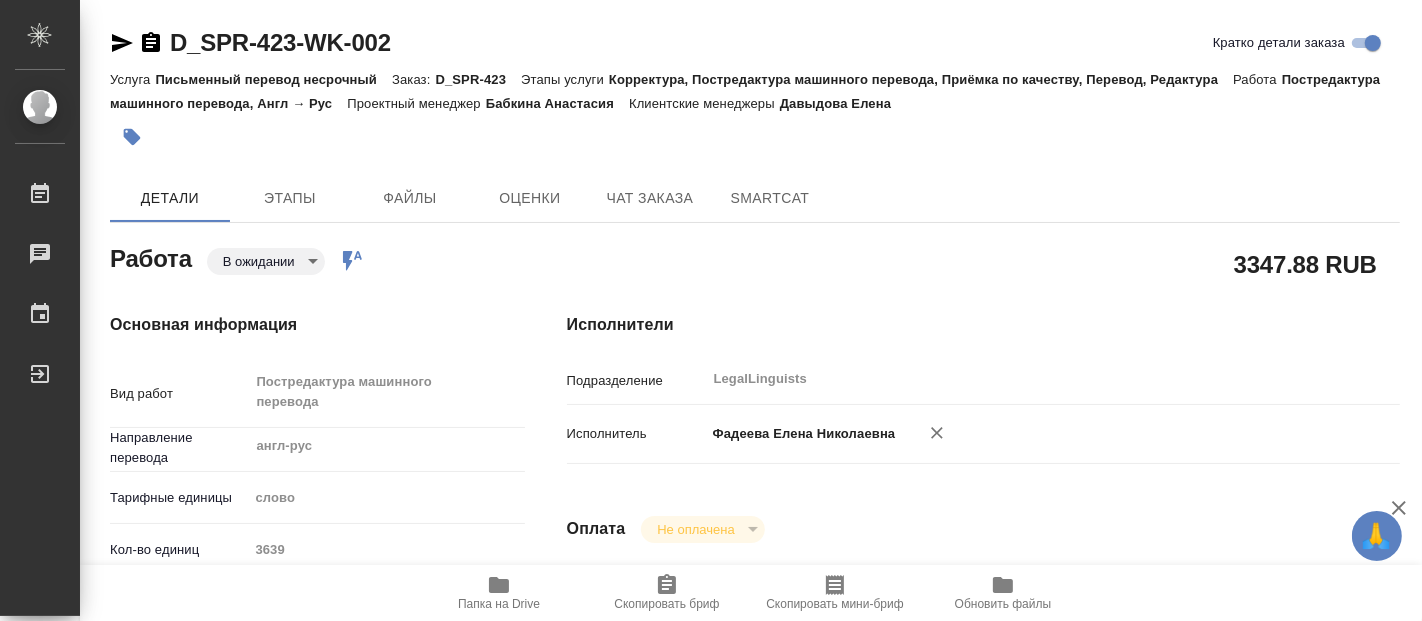click on "🙏 .cls-1
fill:#fff;
AWATERA Fadeeva Elena Работы 0 Чаты График Выйти D_SPR-423-WK-002 Кратко детали заказа Услуга Письменный перевод несрочный Заказ: D_SPR-423 Этапы услуги Корректура, Постредактура машинного перевода, Приёмка по качеству, Перевод, Редактура Работа Постредактура машинного перевода, Англ → Рус Проектный менеджер Бабкина Анастасия Клиентские менеджеры Давыдова Елена Детали Этапы Файлы Оценки Чат заказа SmartCat Работа В ожидании pending Работа включена в последовательность 3347.88 RUB Основная информация Вид работ Постредактура машинного перевода x ​ ​ 3639 ​" at bounding box center [711, 310] 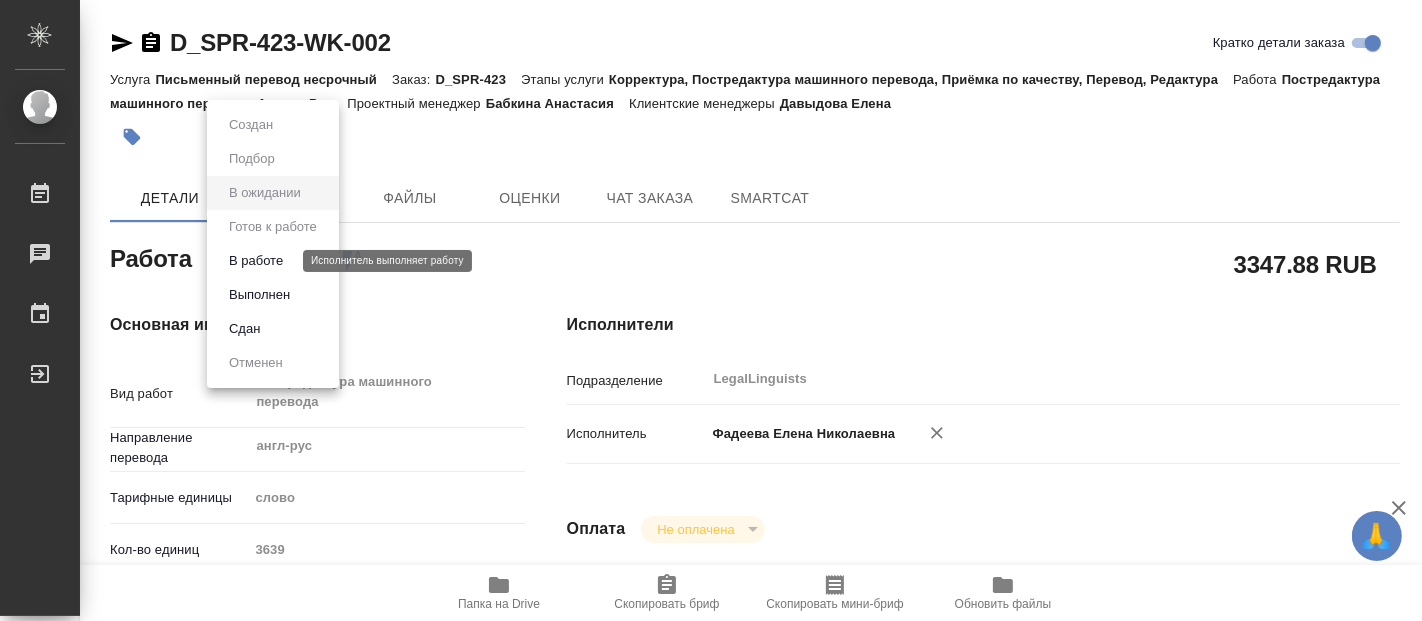 click on "В работе" at bounding box center (256, 261) 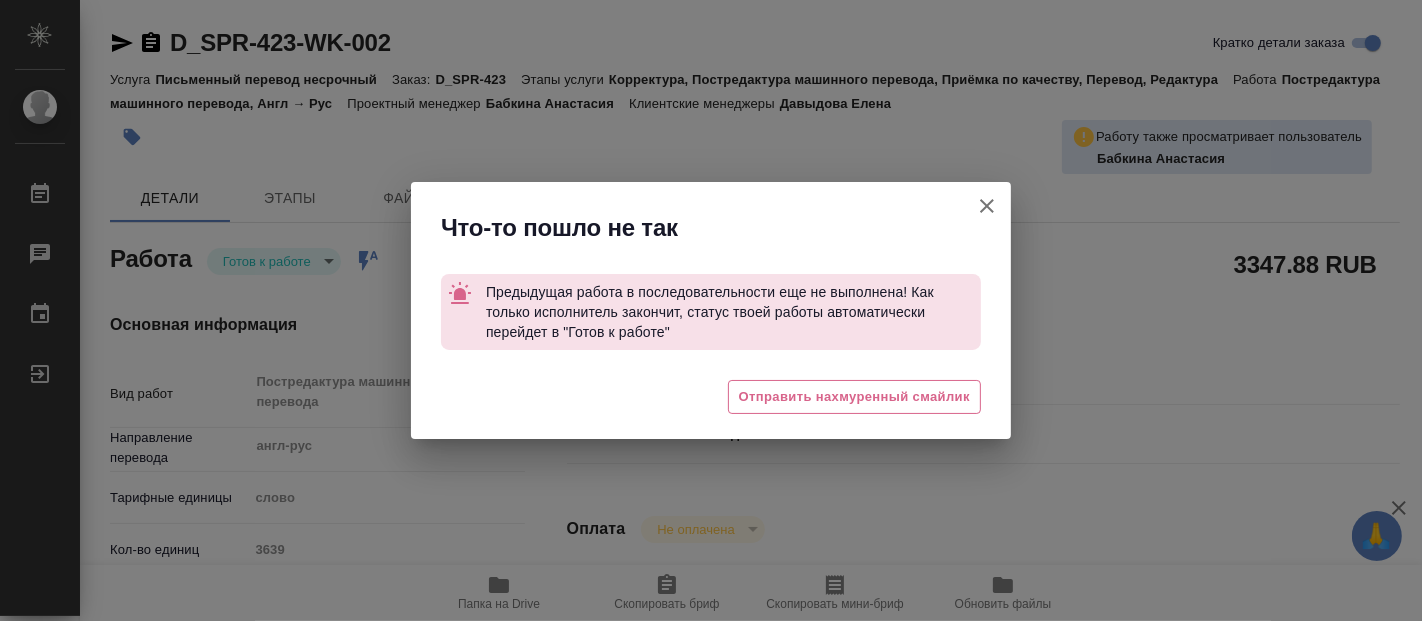 type on "x" 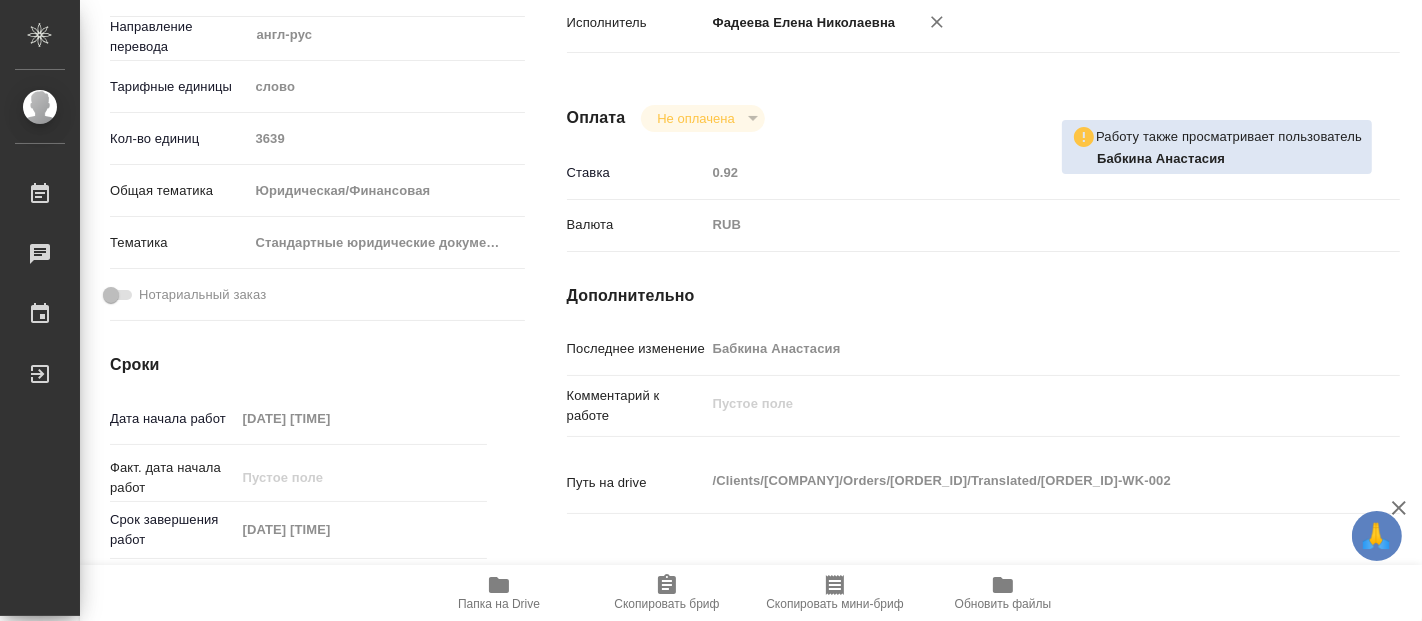 scroll, scrollTop: 0, scrollLeft: 0, axis: both 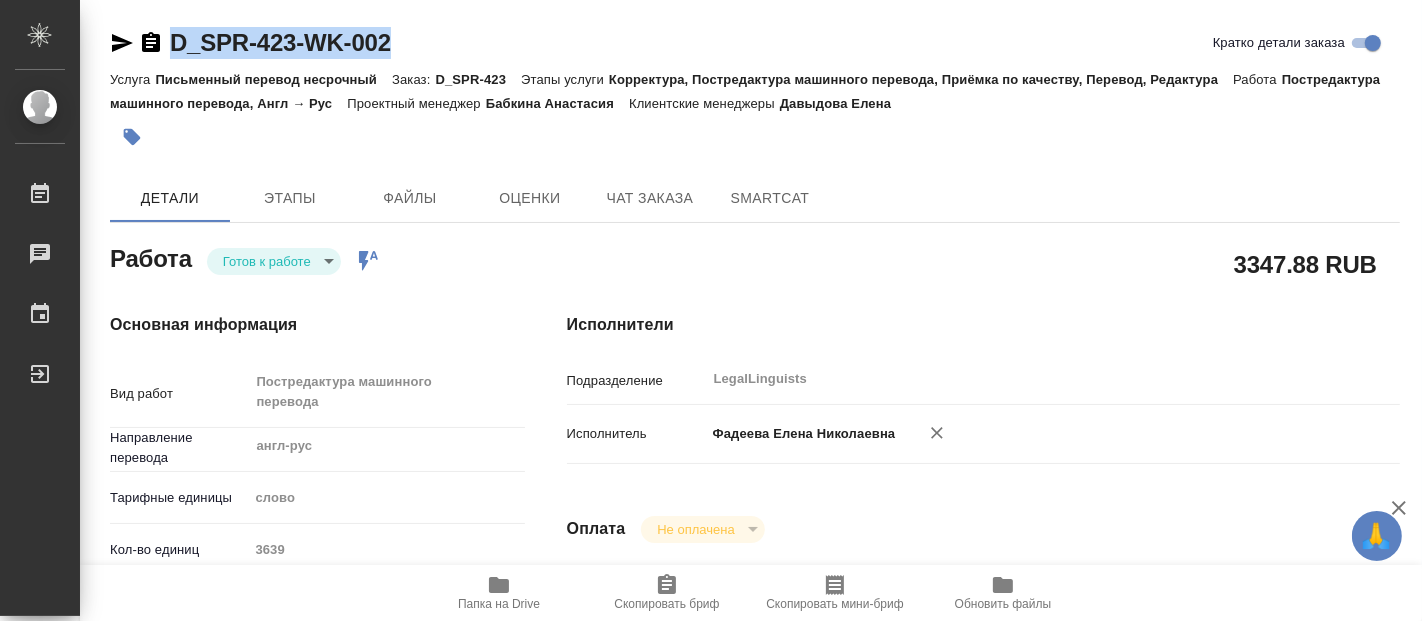 drag, startPoint x: 417, startPoint y: 41, endPoint x: 175, endPoint y: 38, distance: 242.0186 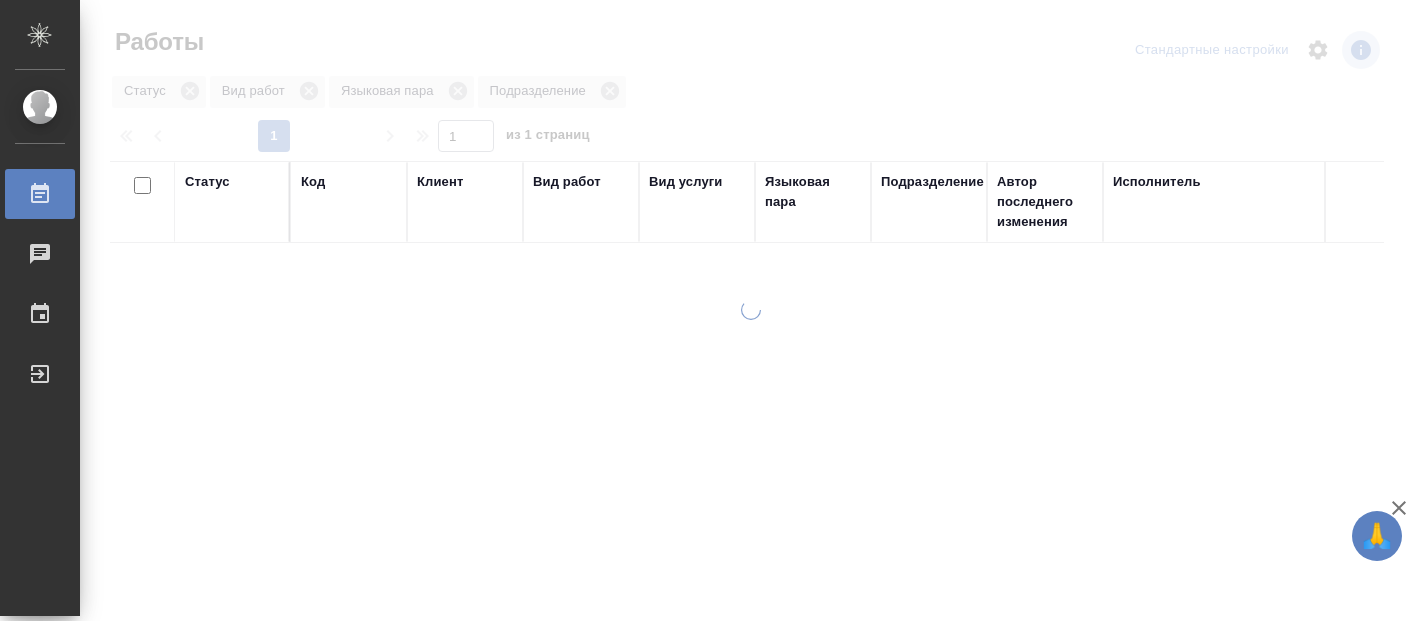 scroll, scrollTop: 0, scrollLeft: 0, axis: both 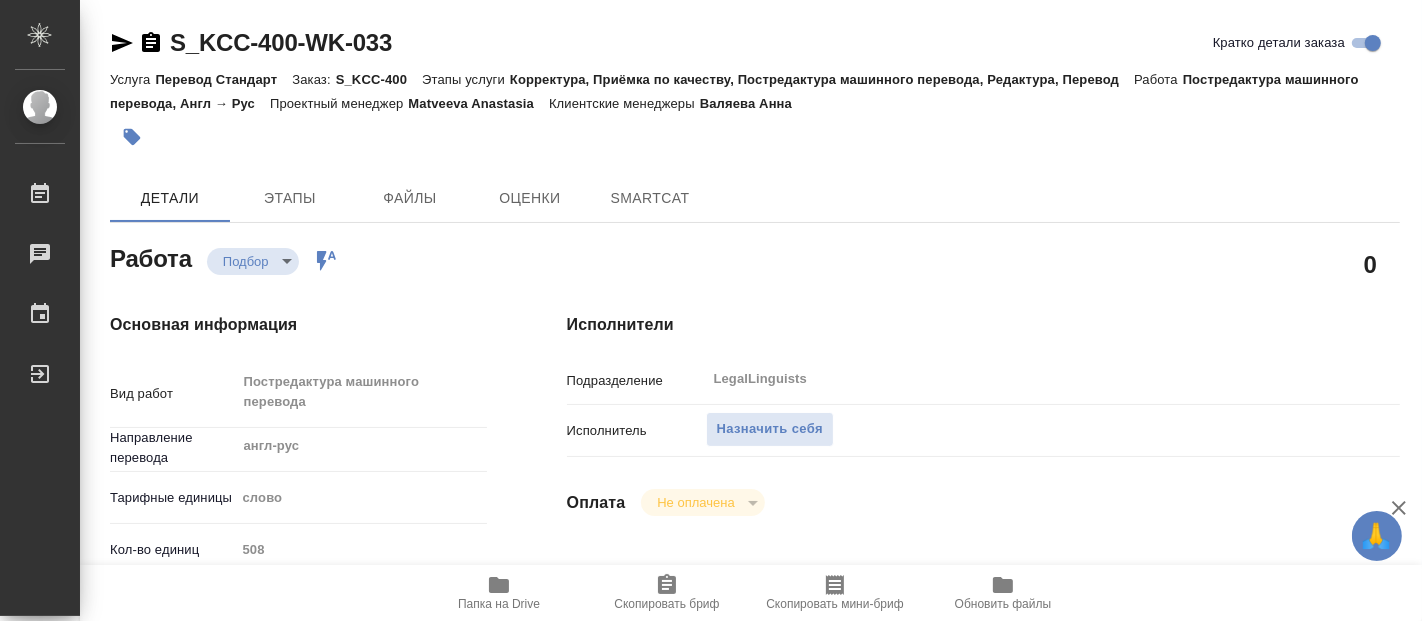 type on "x" 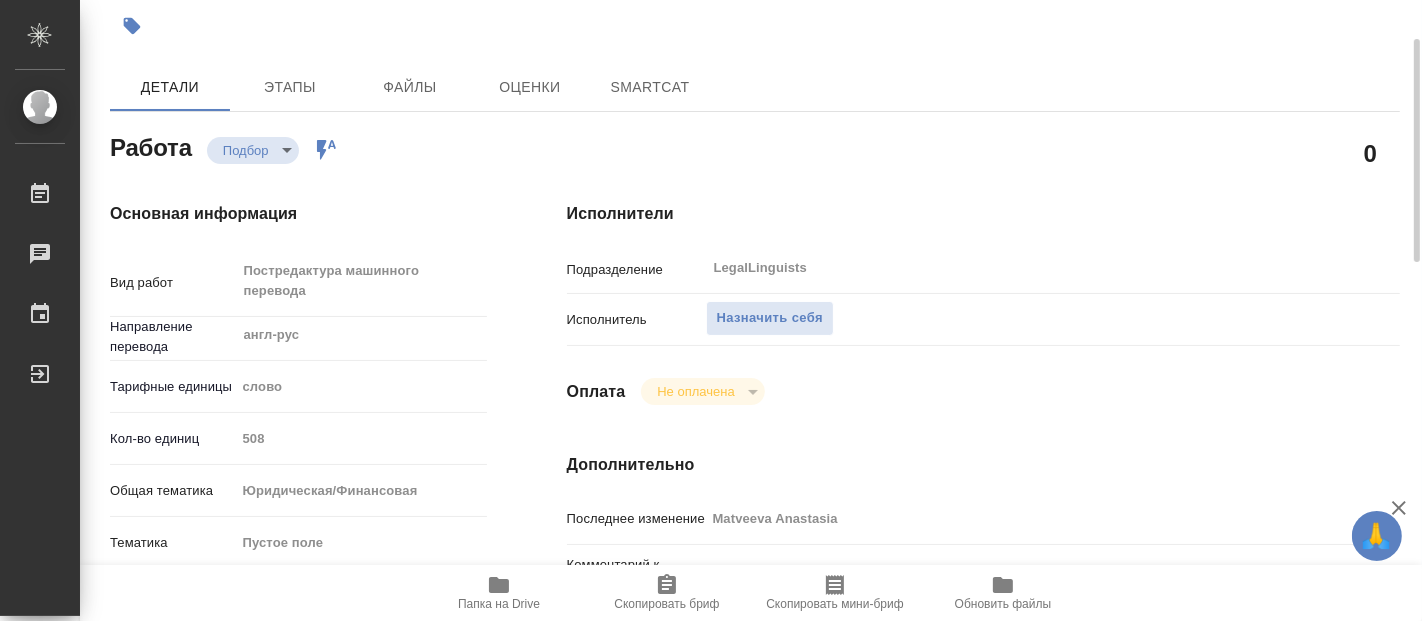 type on "x" 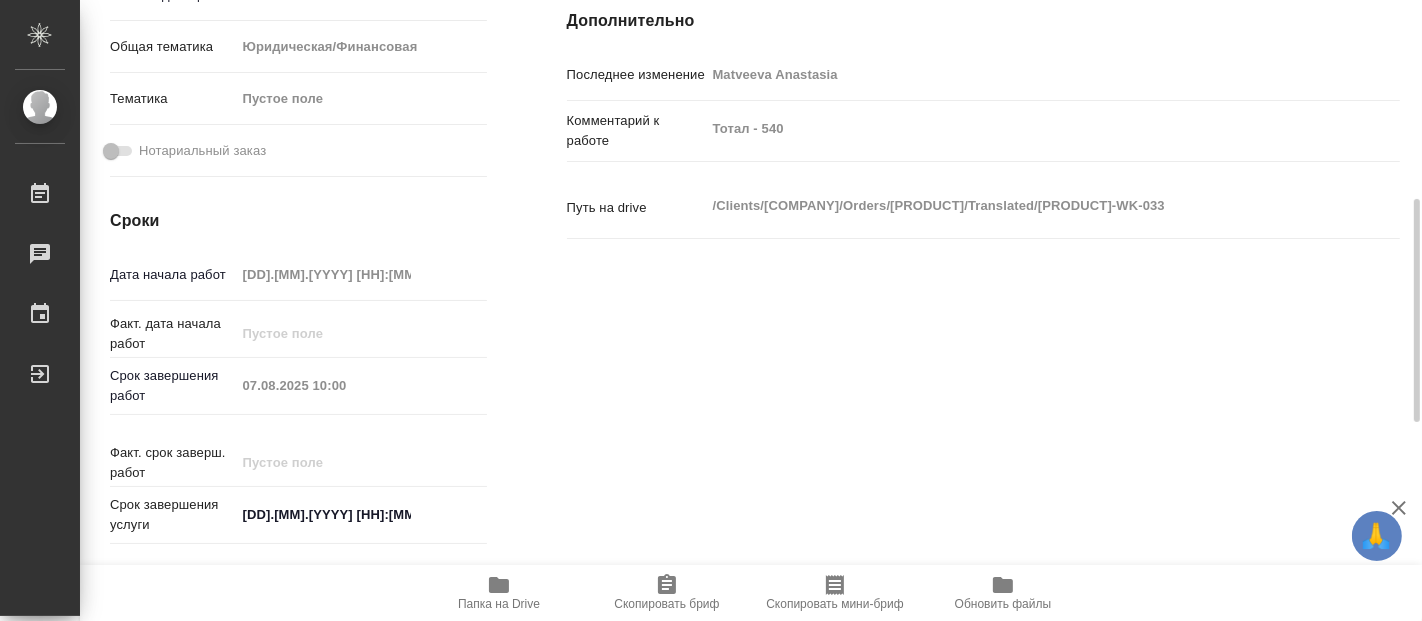 type on "x" 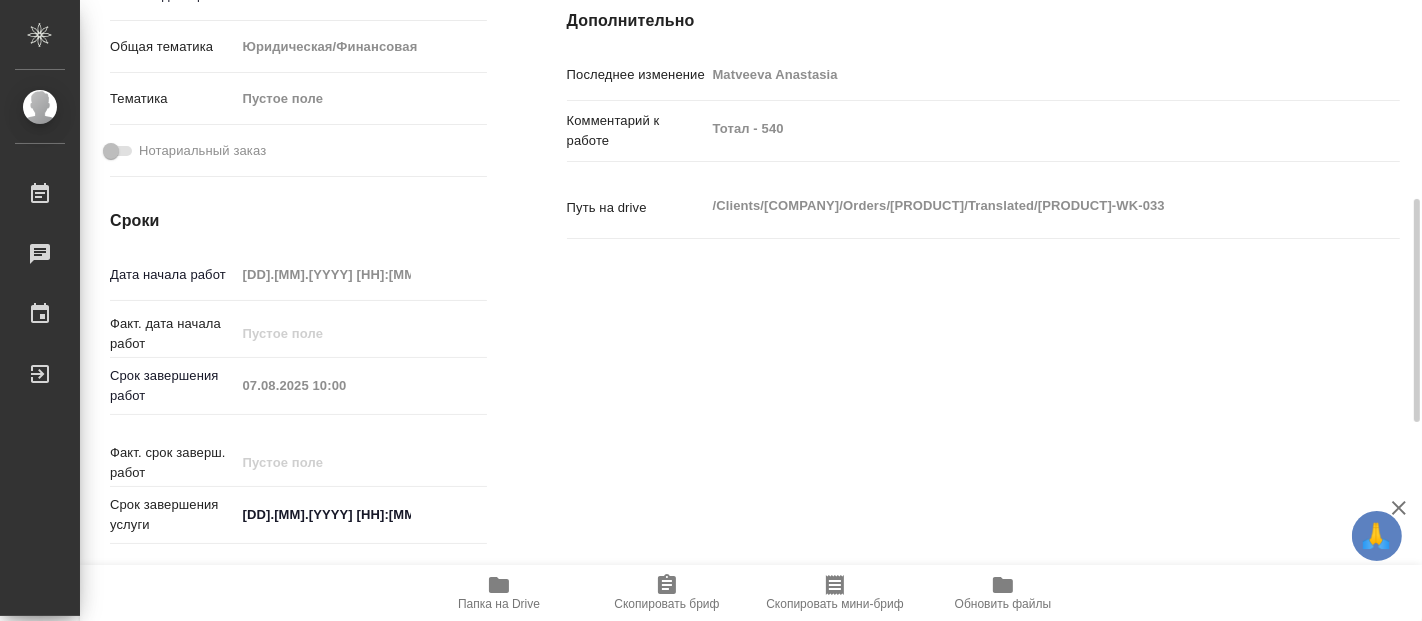 type on "x" 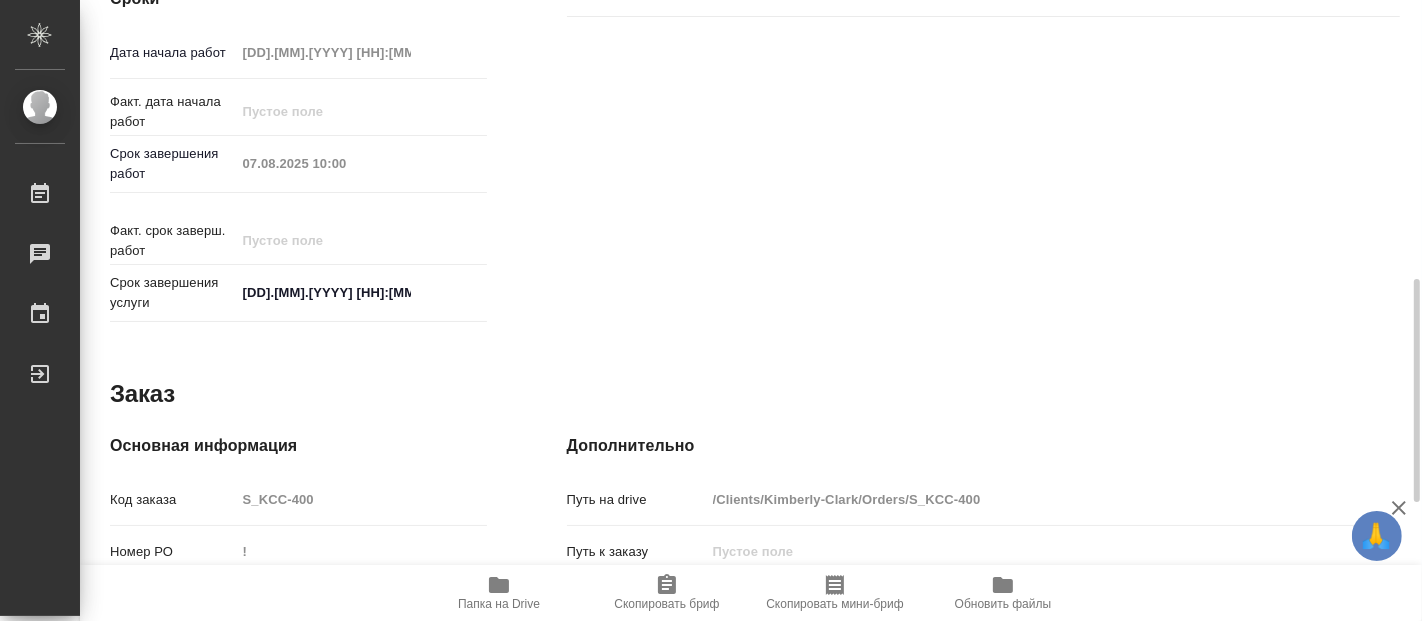 scroll, scrollTop: 1104, scrollLeft: 0, axis: vertical 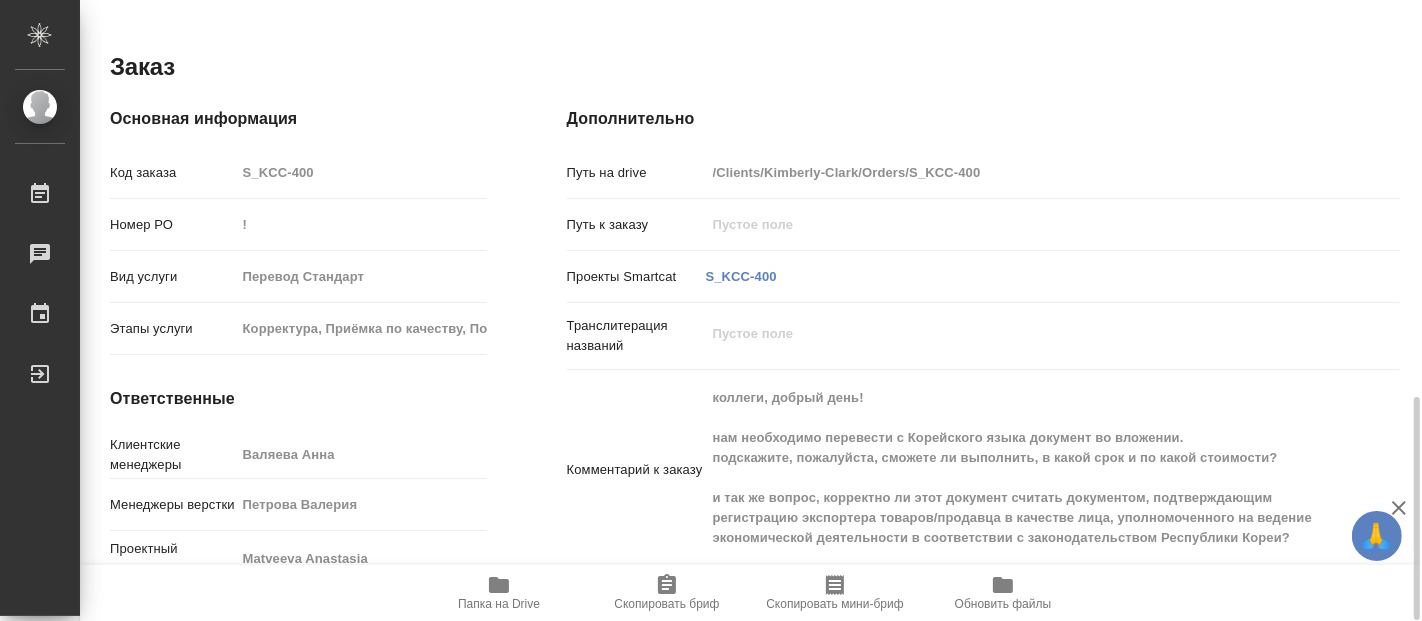 type on "x" 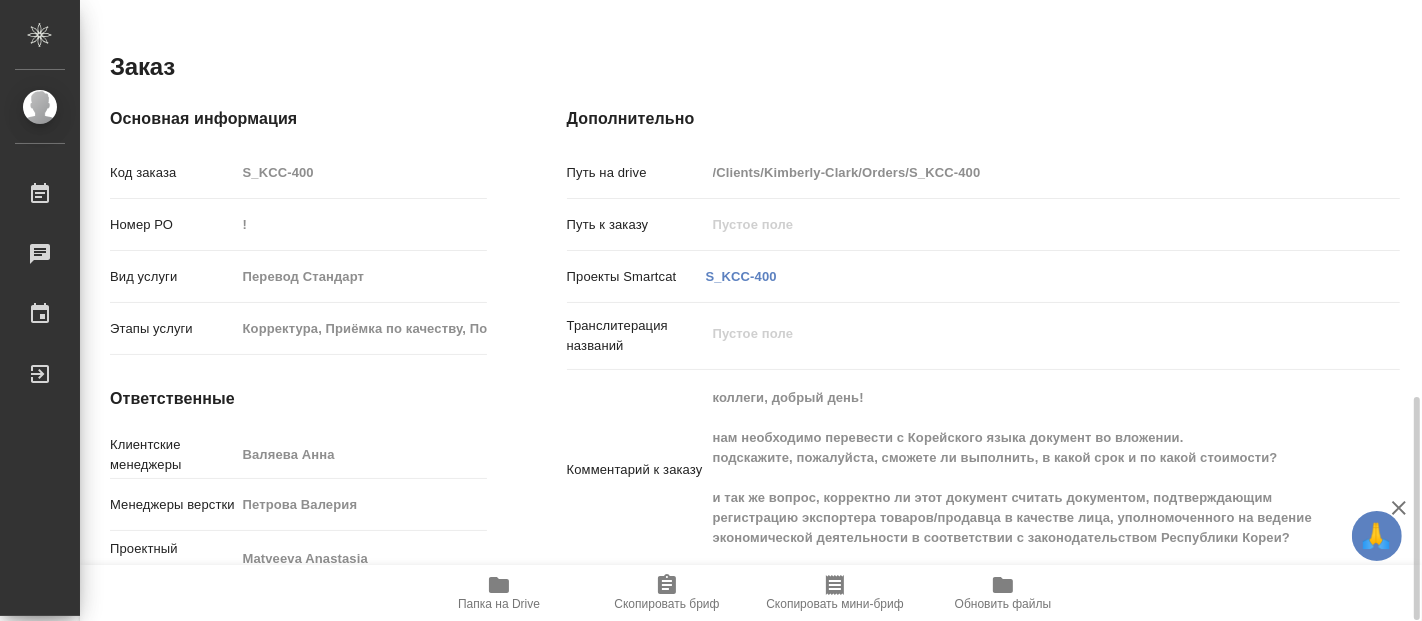 type on "x" 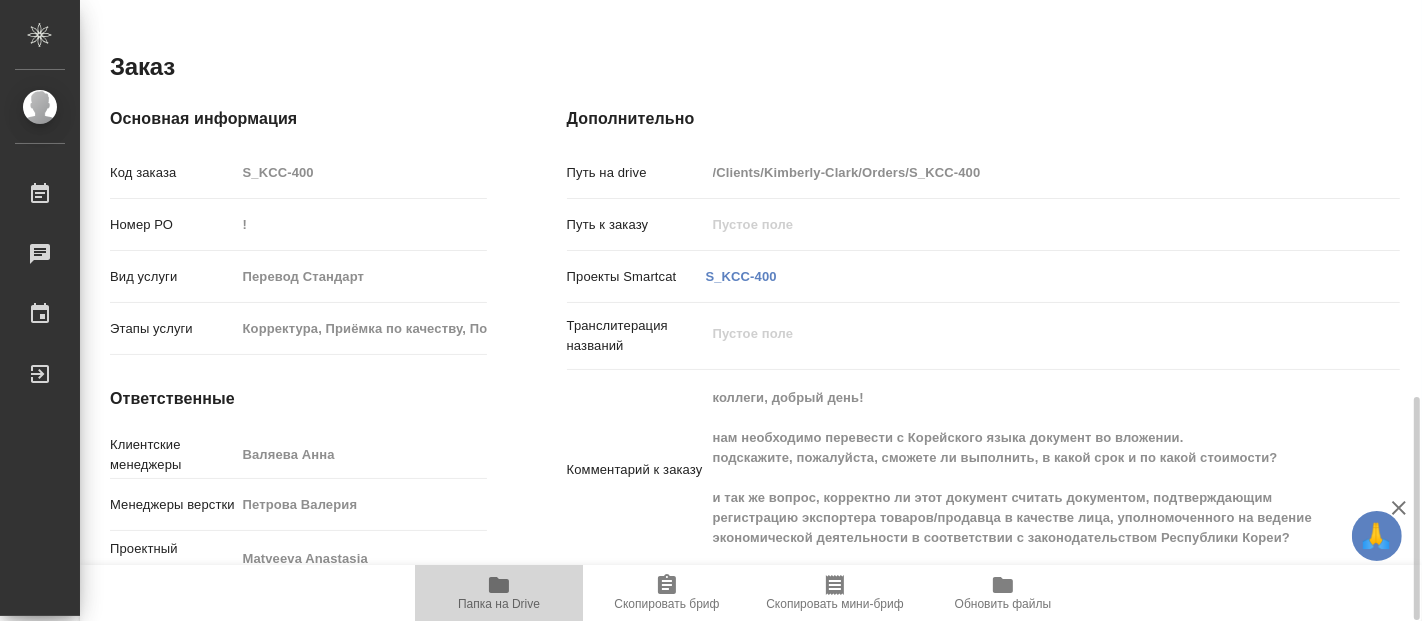 click on "Папка на Drive" at bounding box center (499, 604) 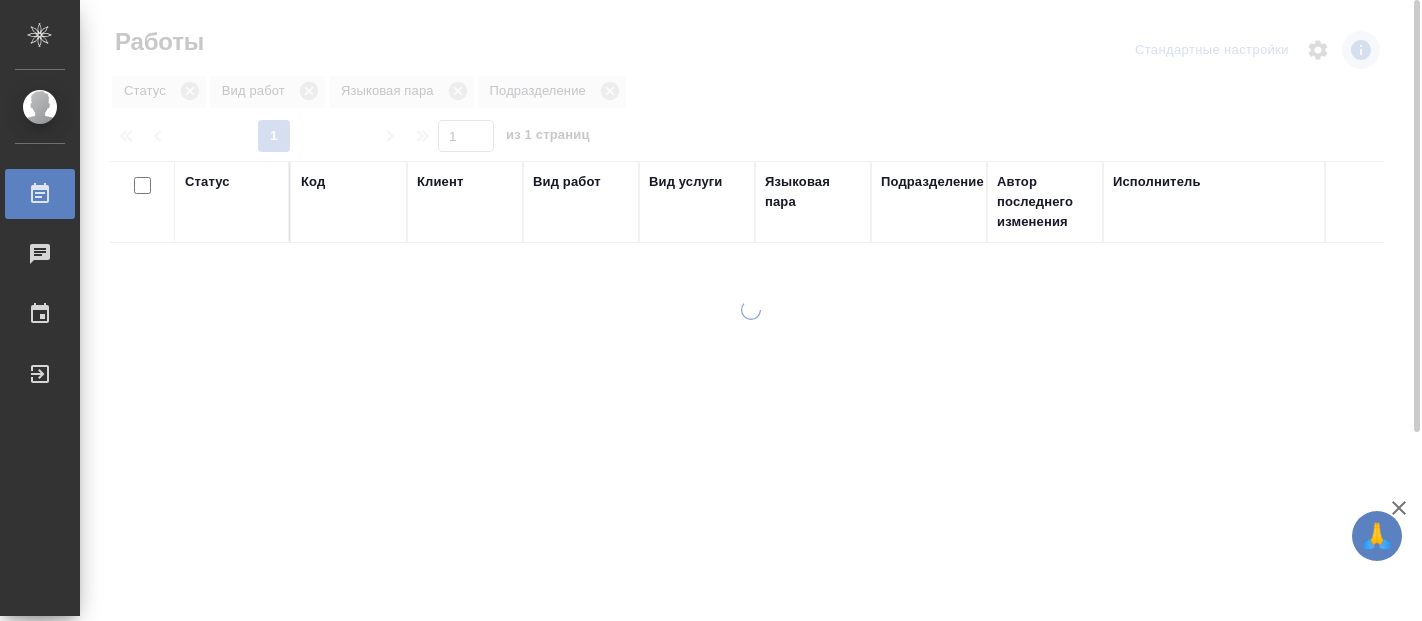 scroll, scrollTop: 0, scrollLeft: 0, axis: both 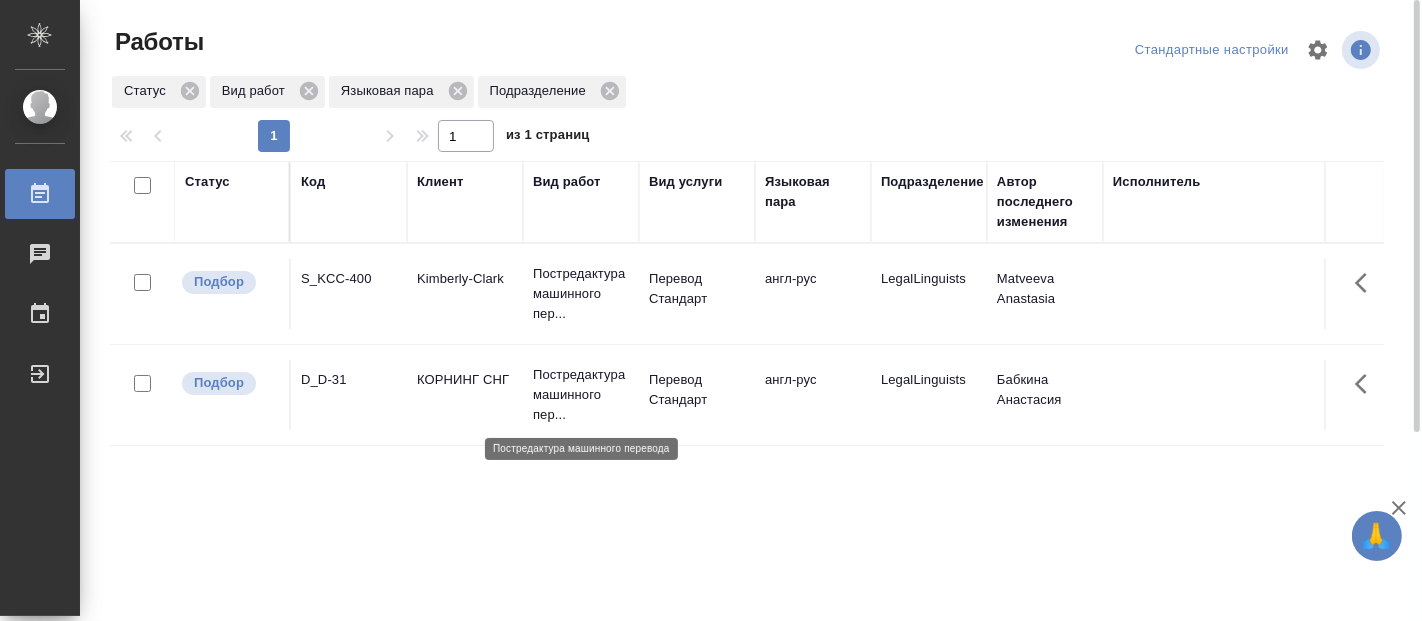click on "Постредактура машинного пер..." at bounding box center (581, 395) 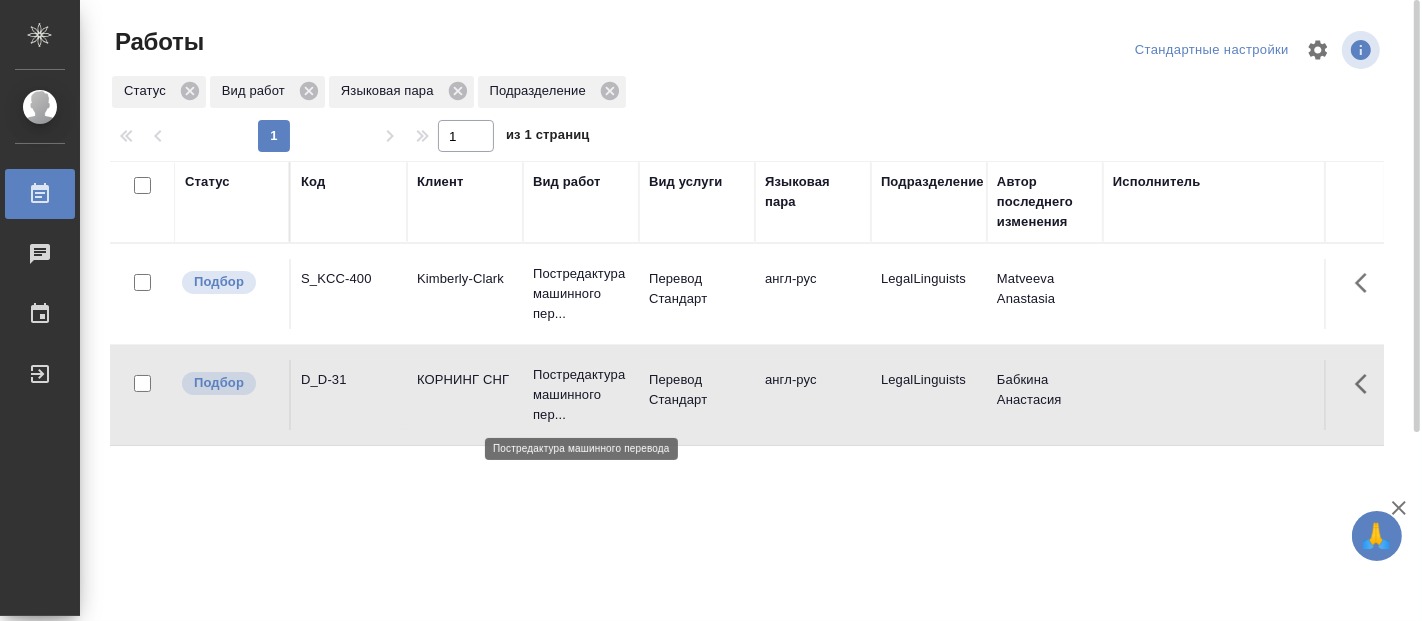 click on "Постредактура машинного пер..." at bounding box center (581, 395) 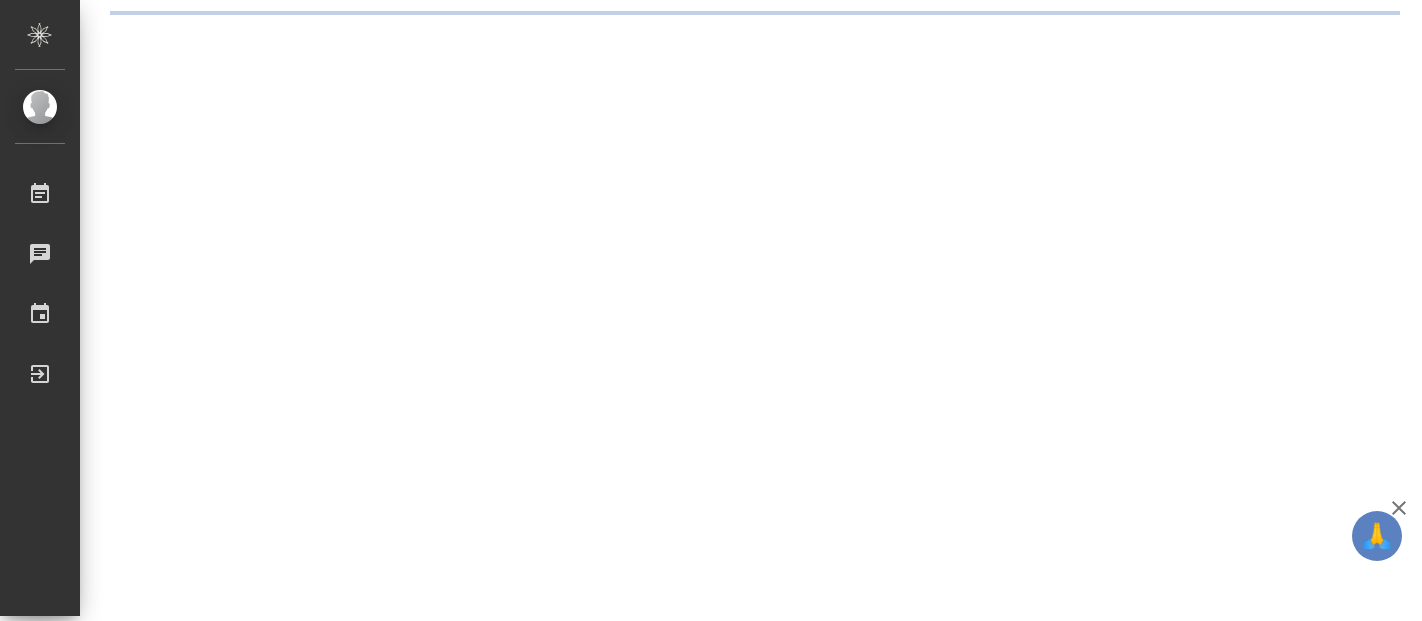 scroll, scrollTop: 0, scrollLeft: 0, axis: both 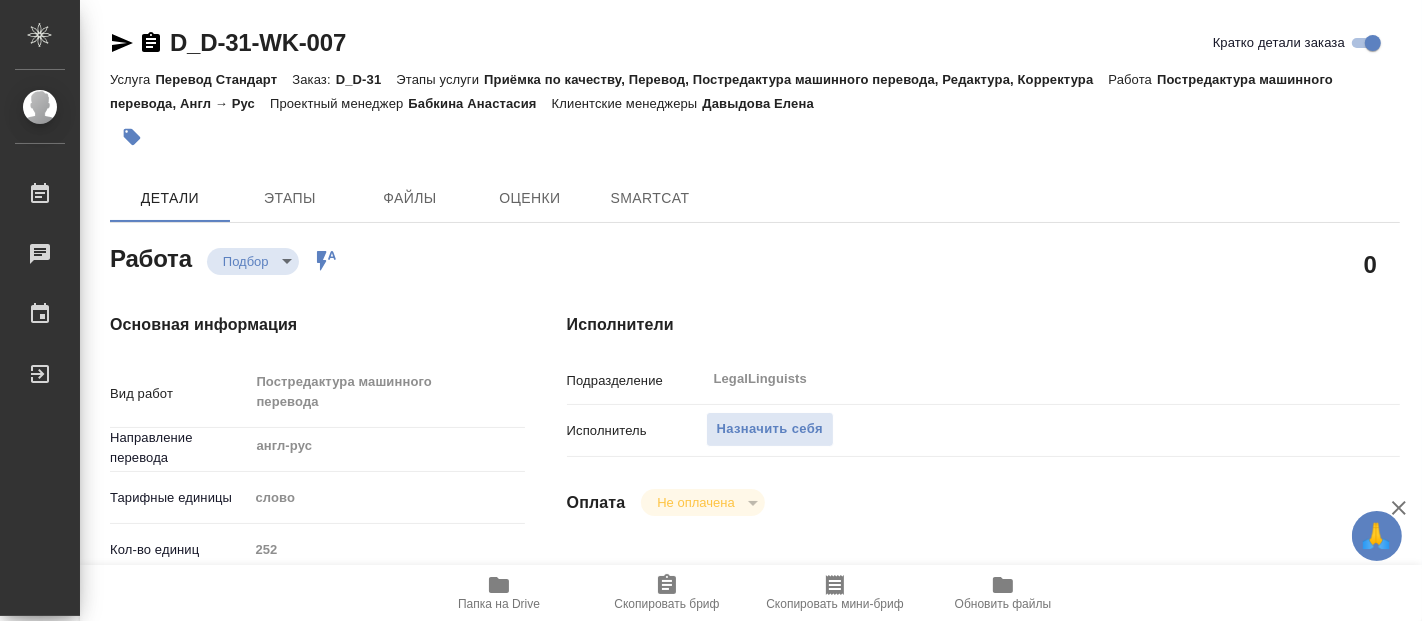 type on "x" 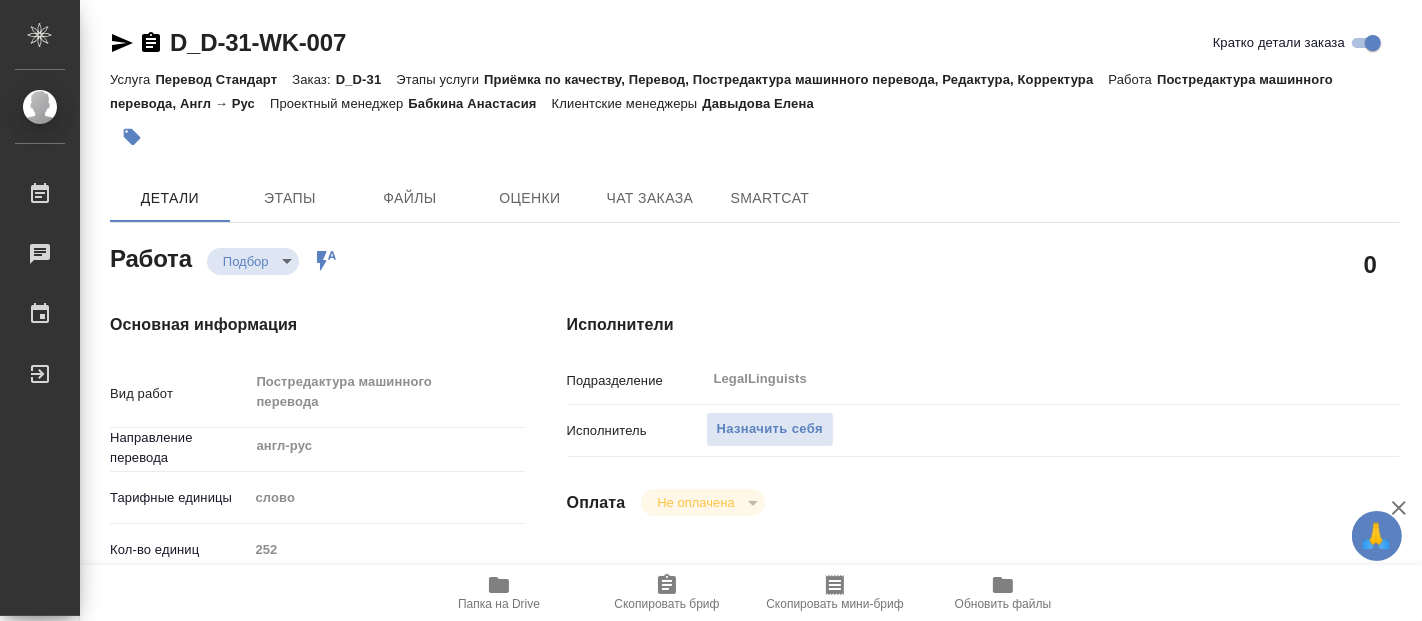 type on "x" 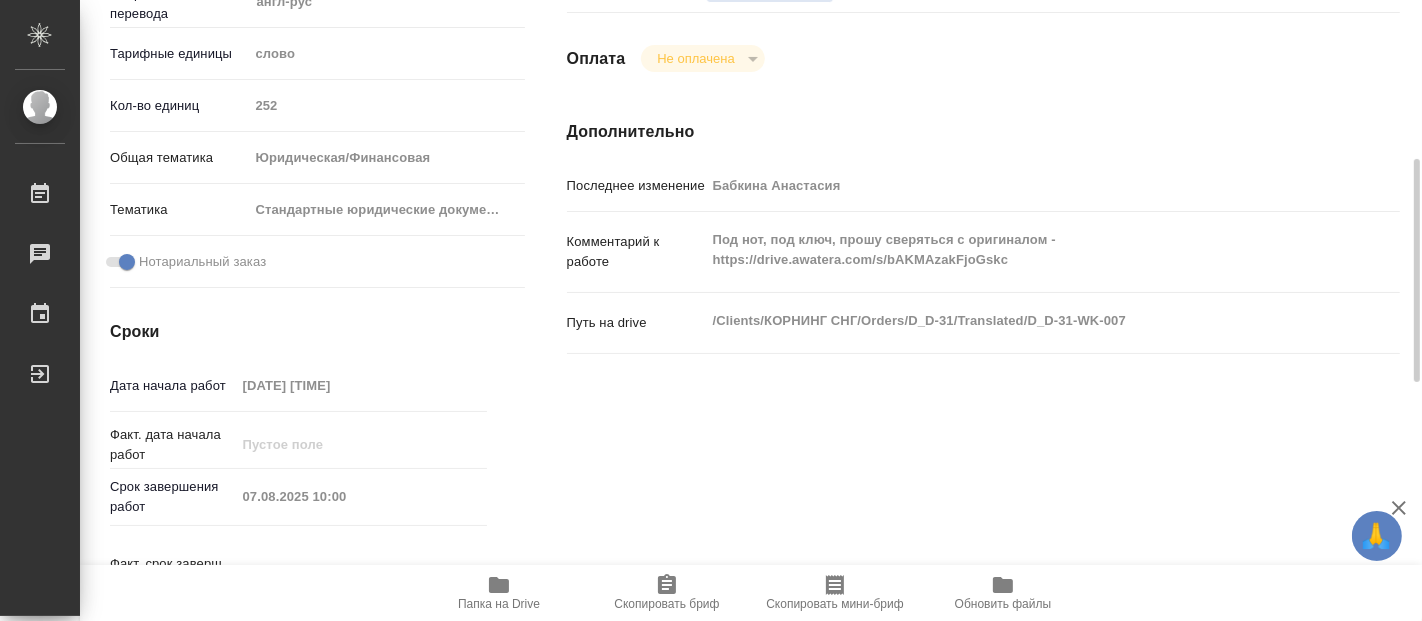 type on "x" 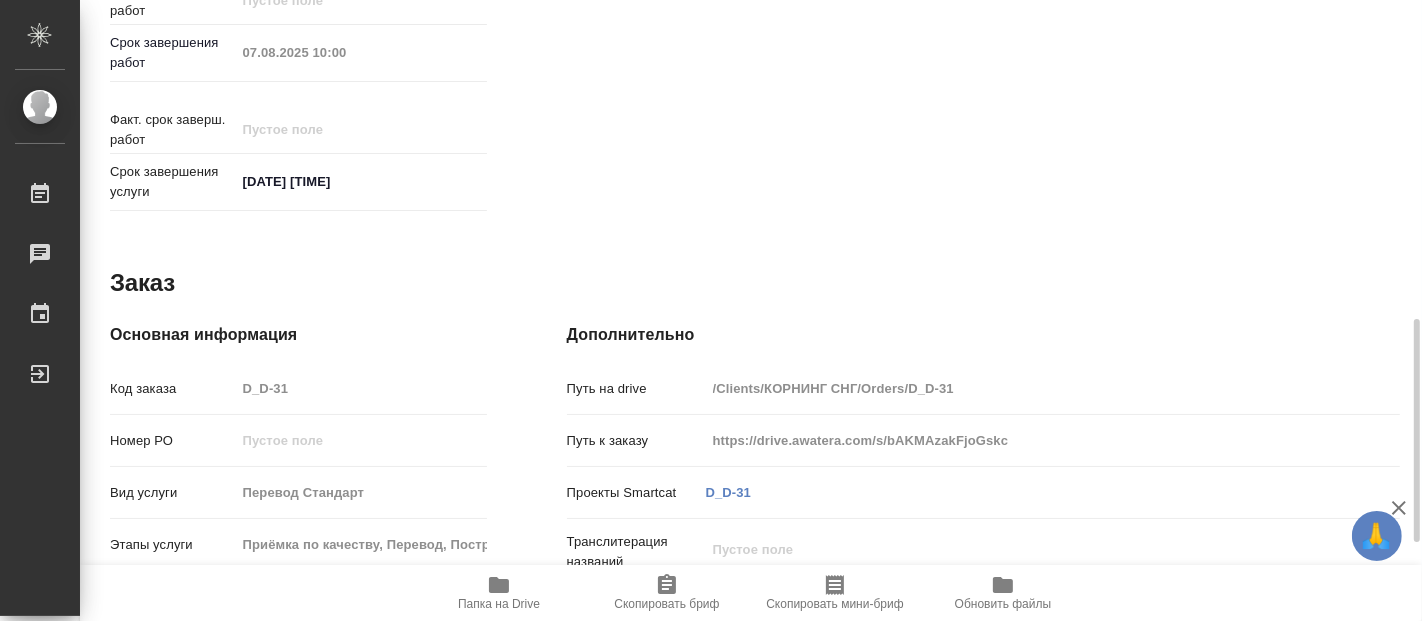 scroll, scrollTop: 1104, scrollLeft: 0, axis: vertical 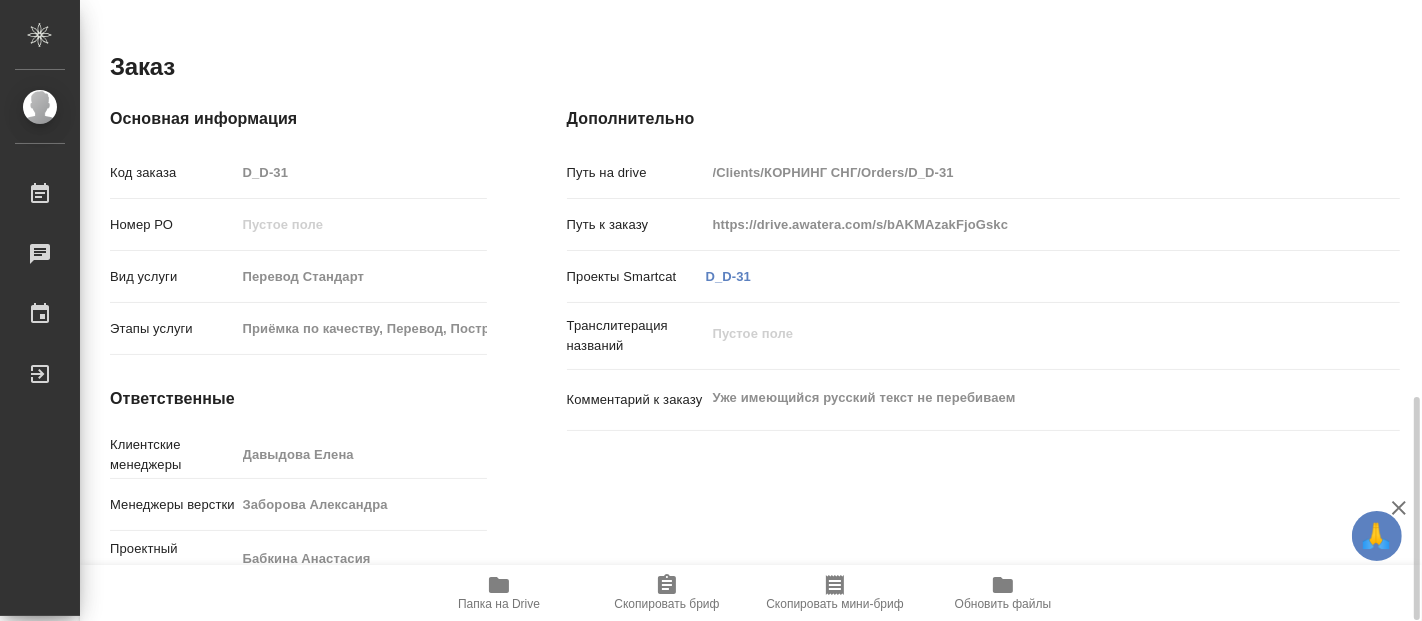 type on "x" 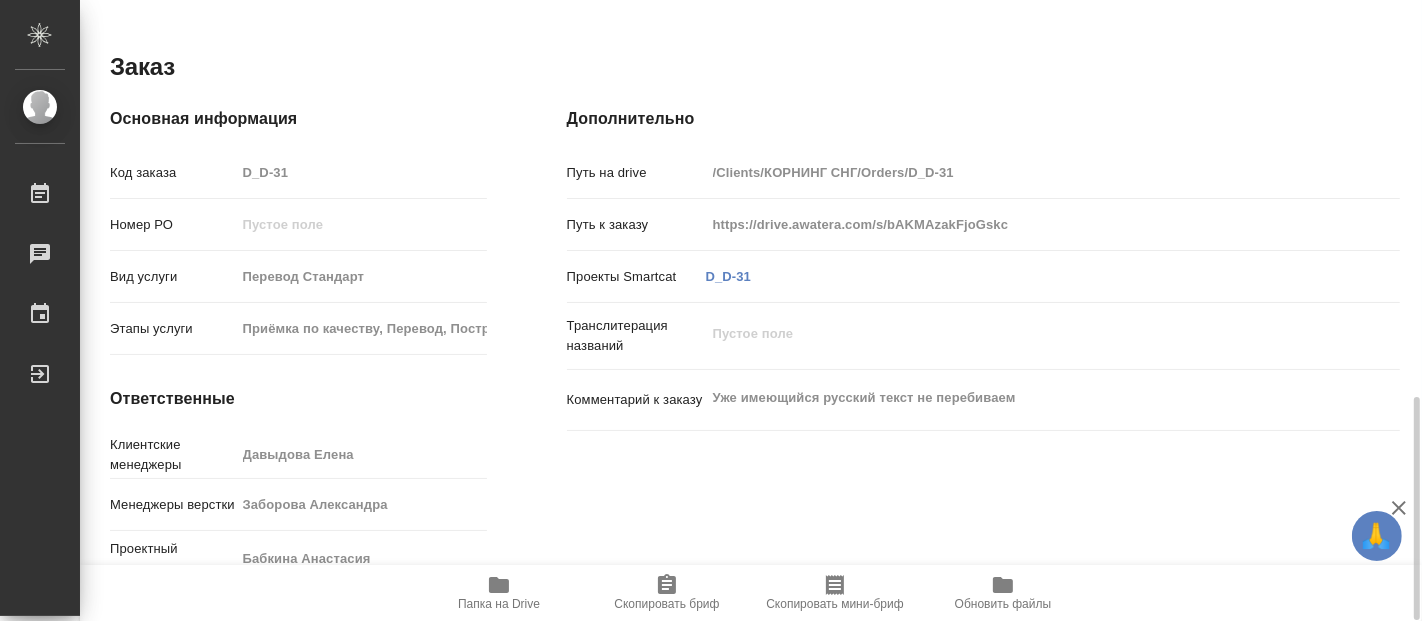 type on "x" 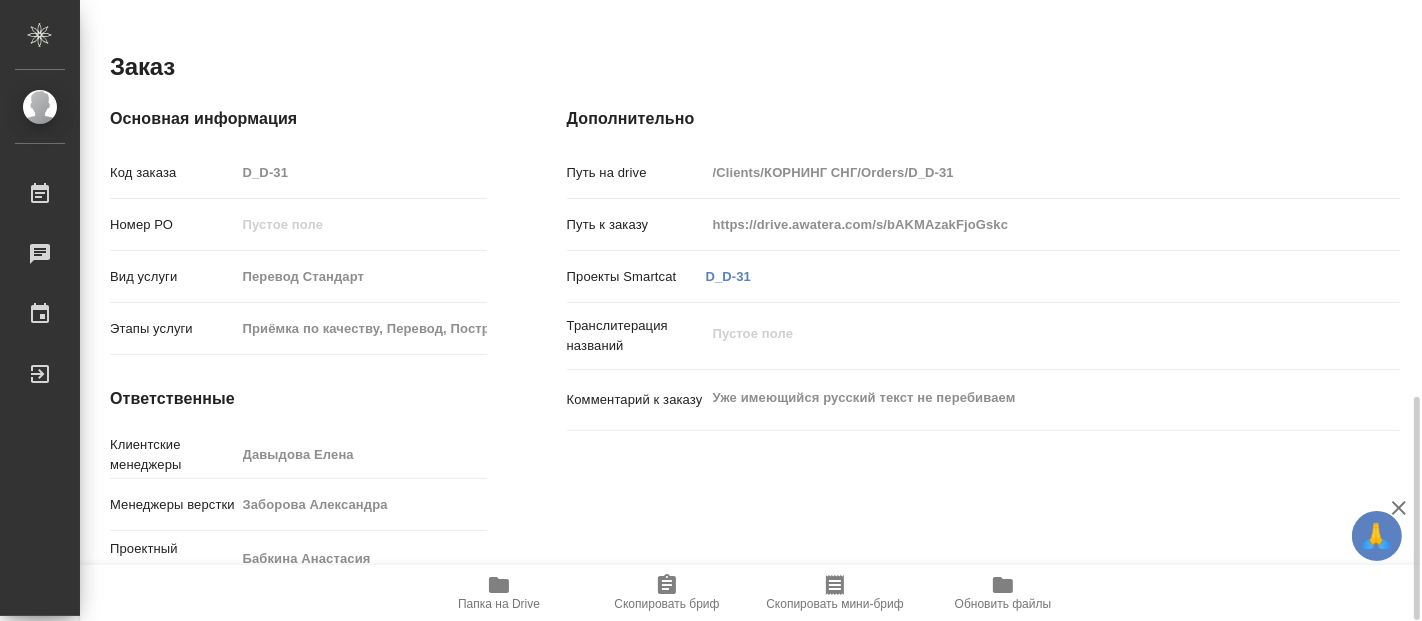 click 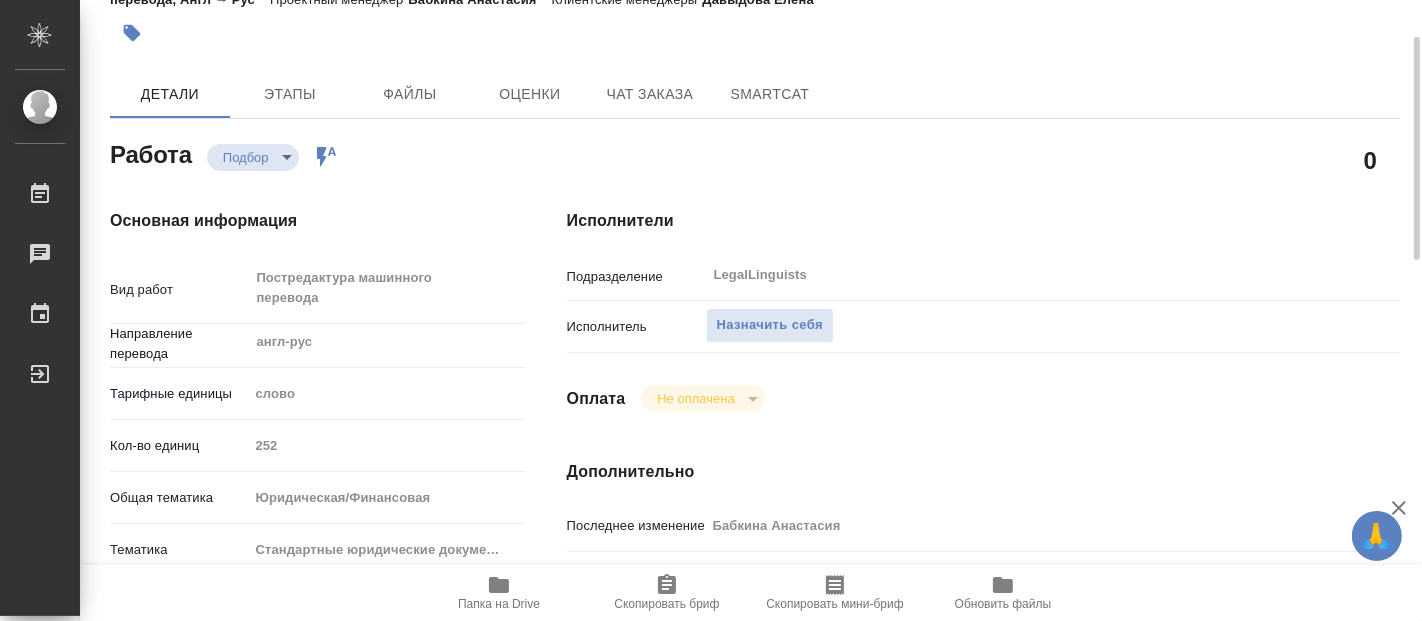 scroll, scrollTop: 0, scrollLeft: 0, axis: both 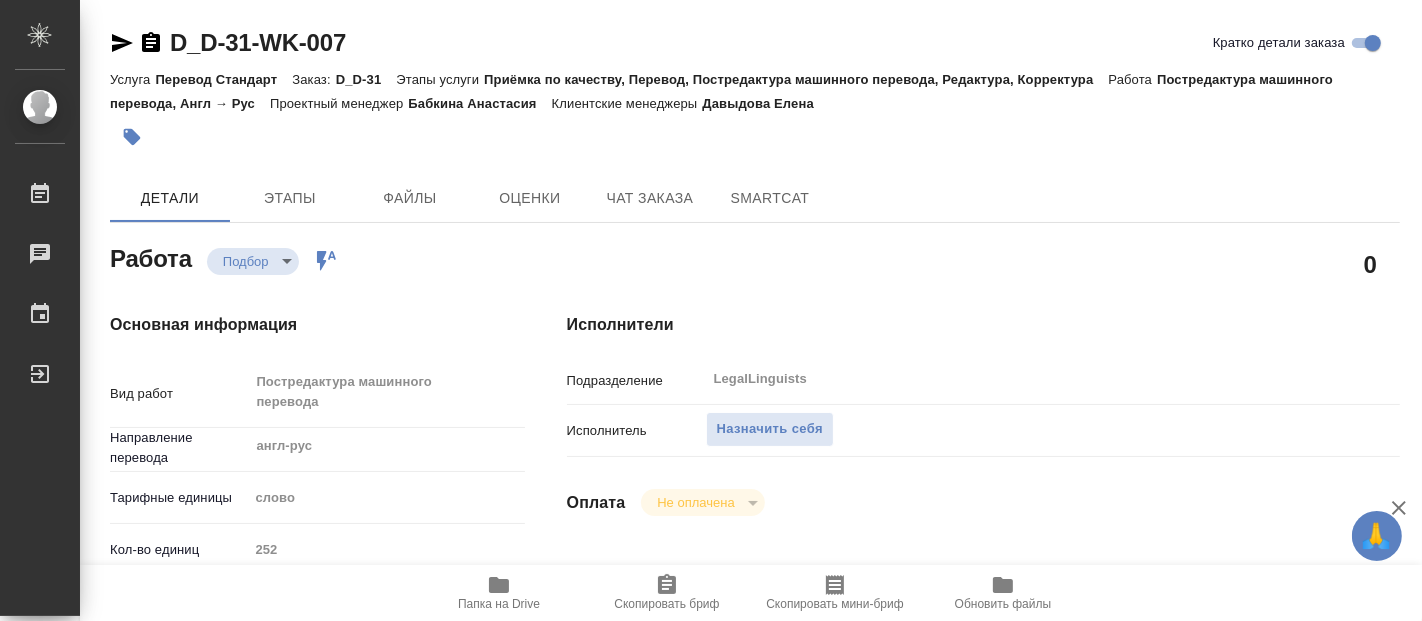 type on "x" 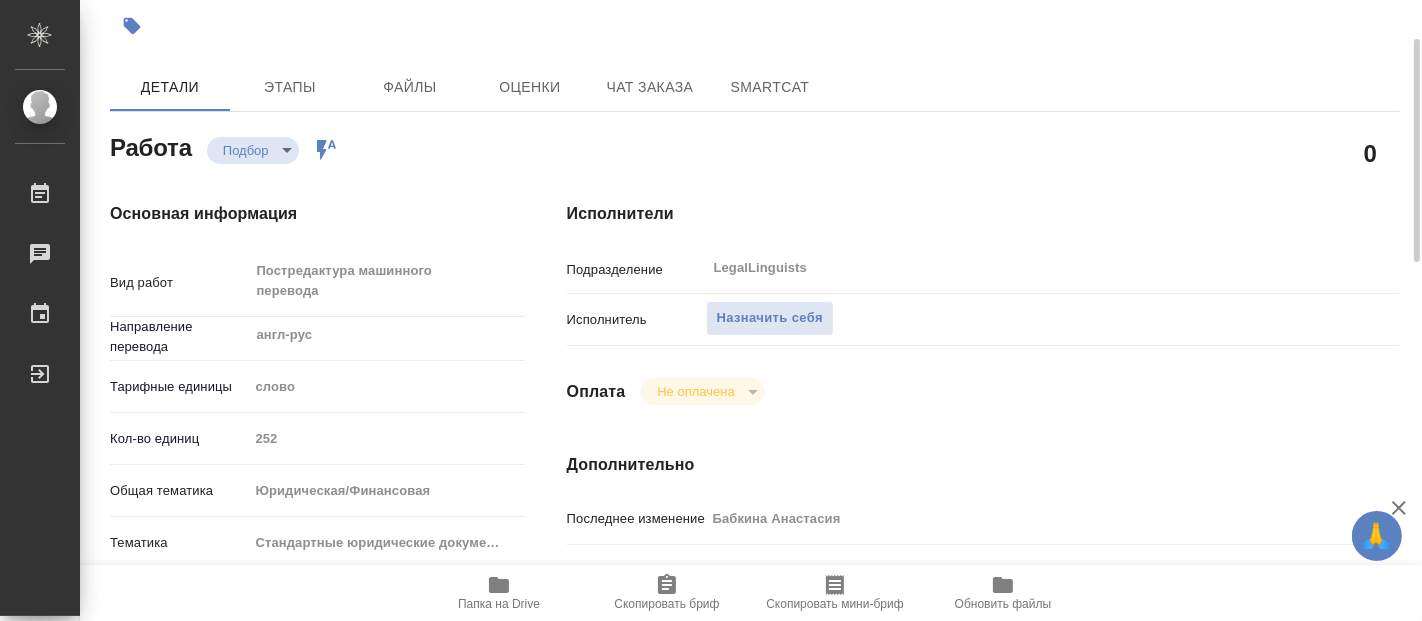type on "x" 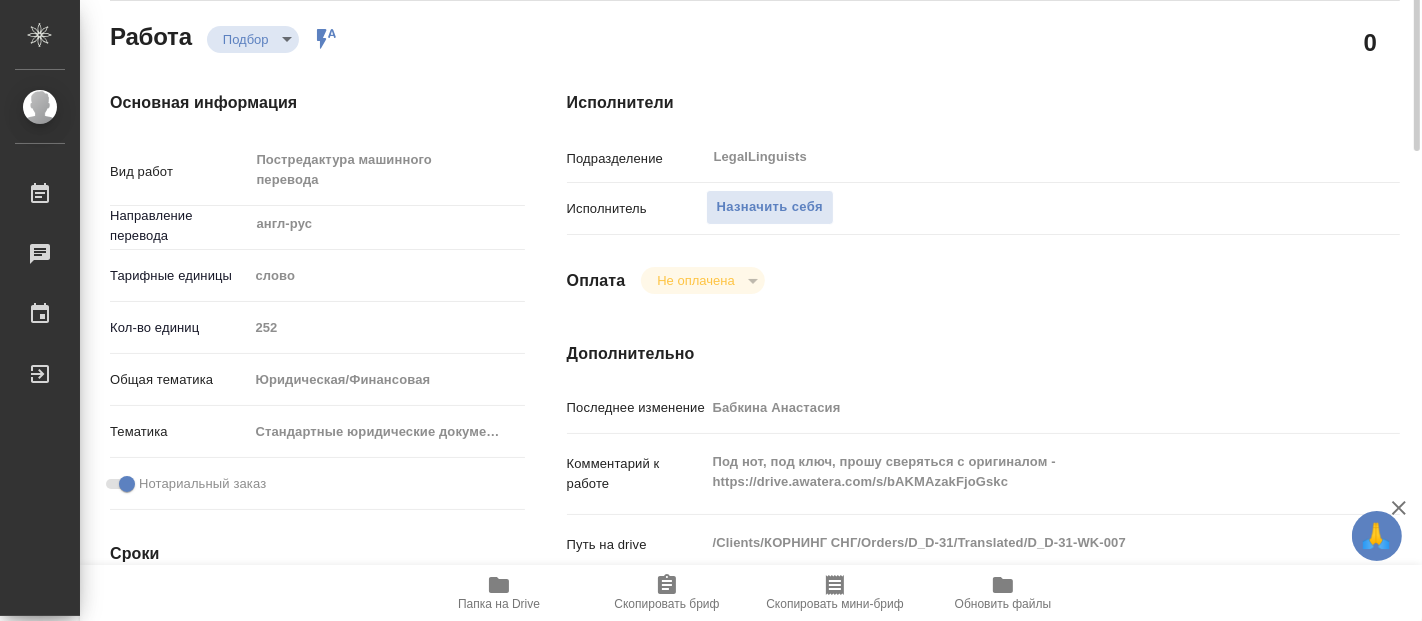 scroll, scrollTop: 333, scrollLeft: 0, axis: vertical 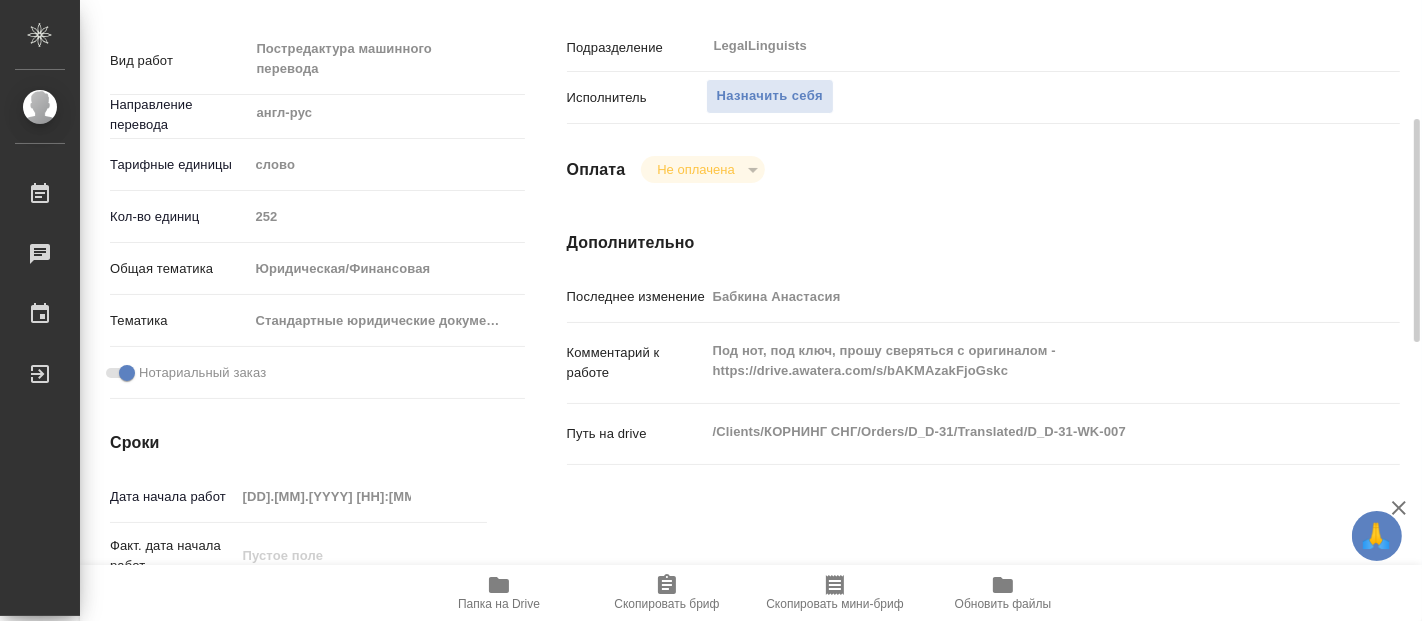 type on "x" 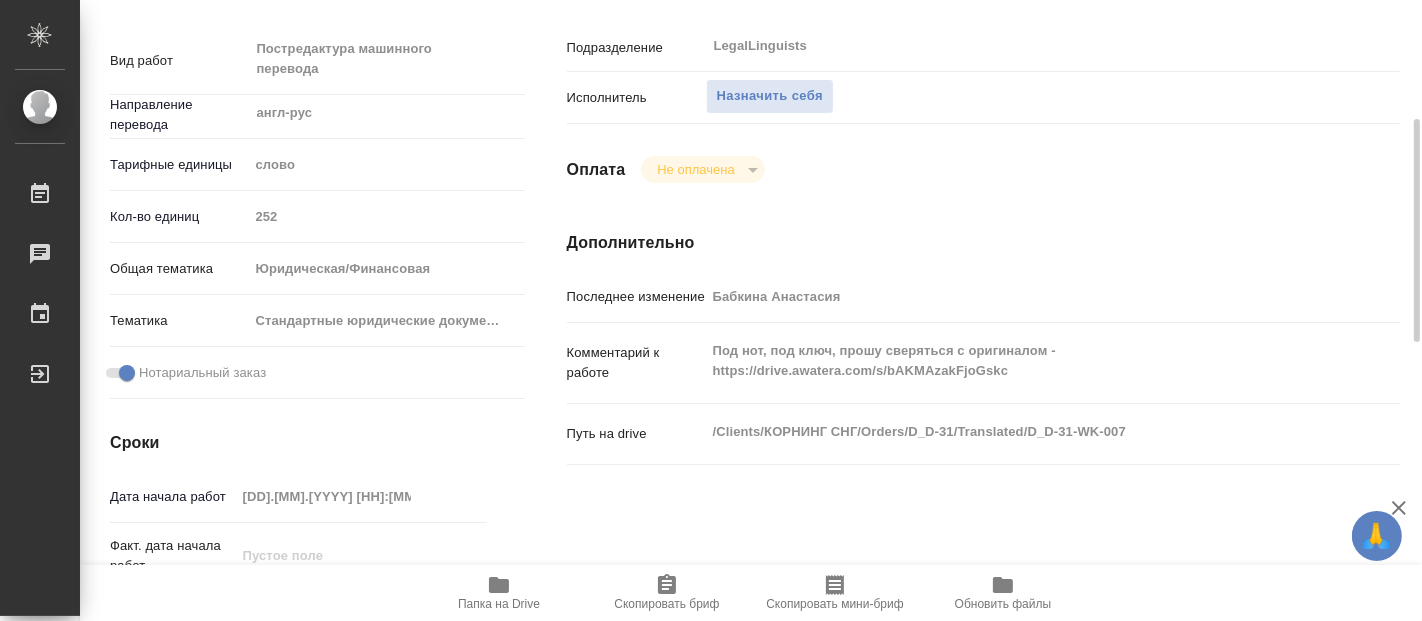 type on "x" 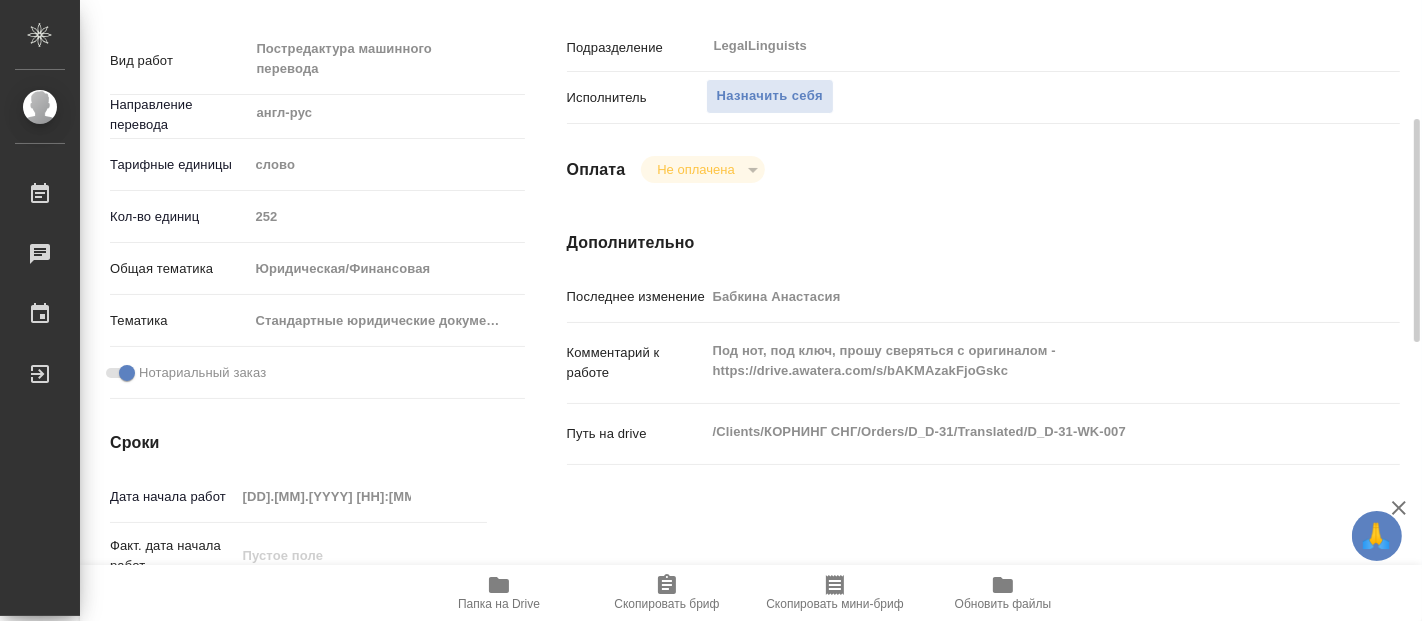type on "x" 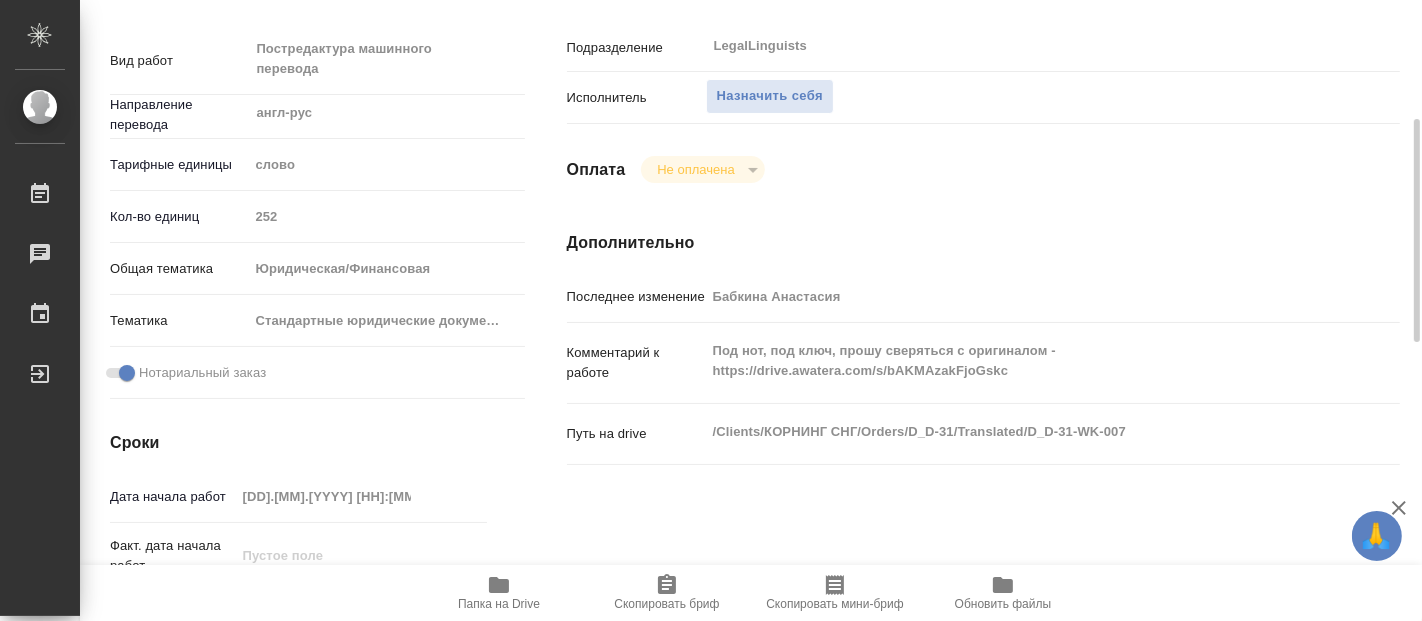 type on "x" 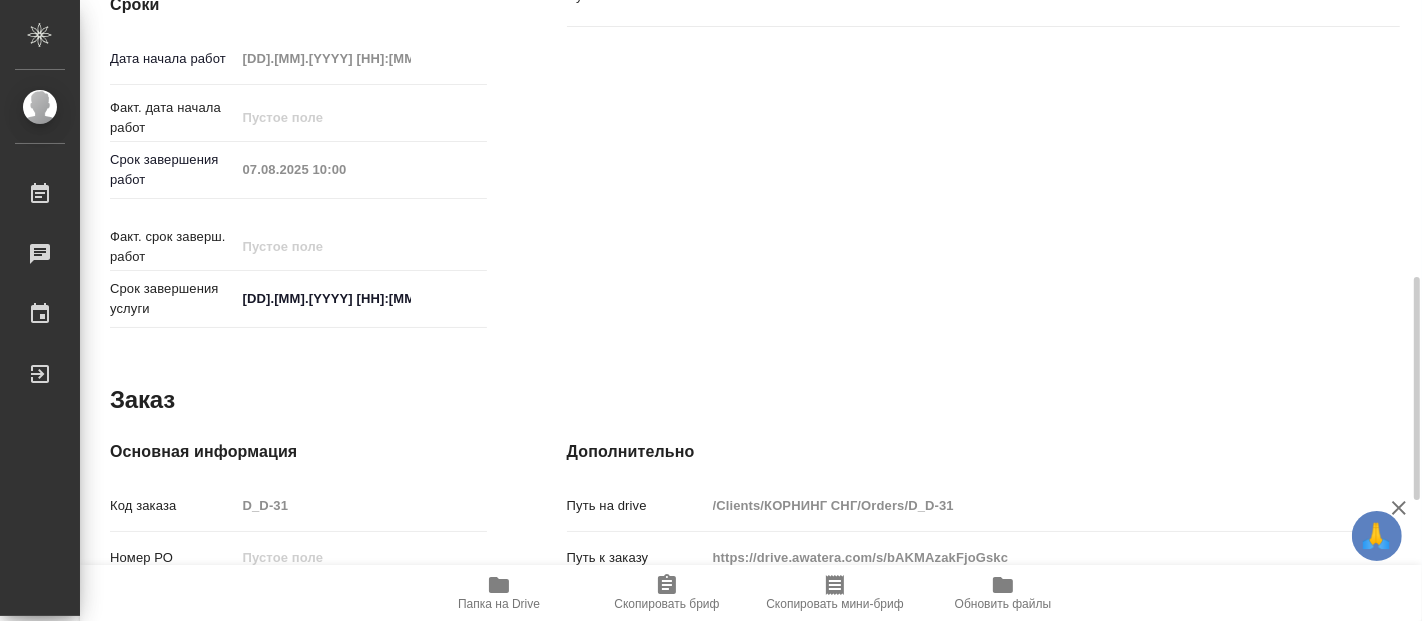 scroll, scrollTop: 215, scrollLeft: 0, axis: vertical 